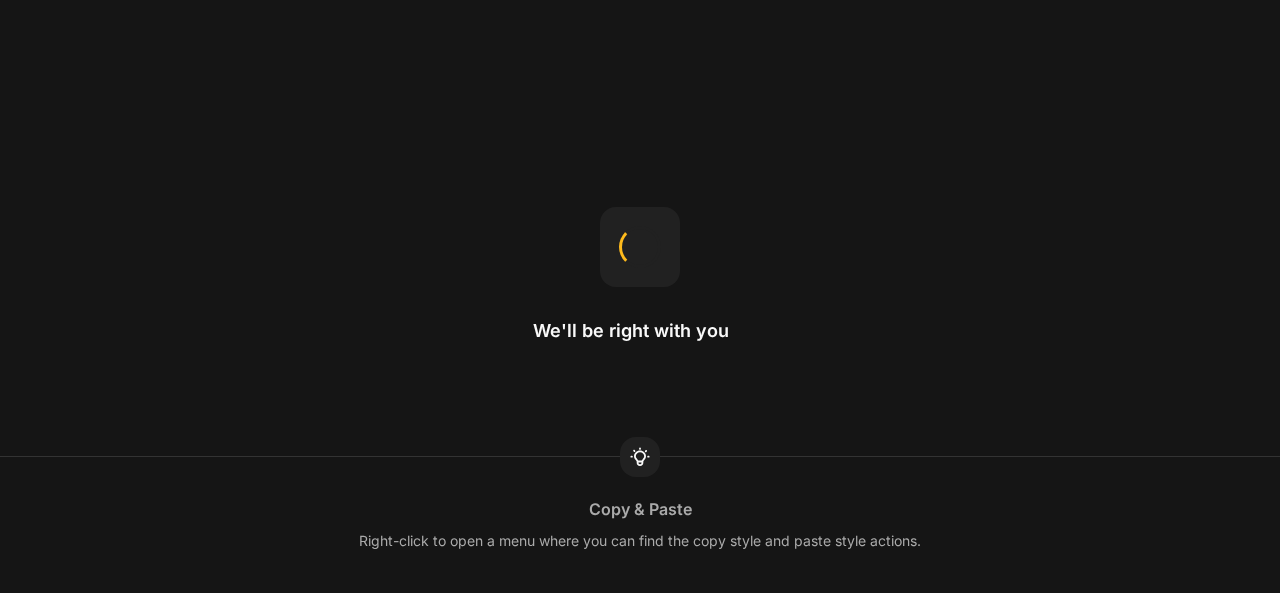 scroll, scrollTop: 0, scrollLeft: 0, axis: both 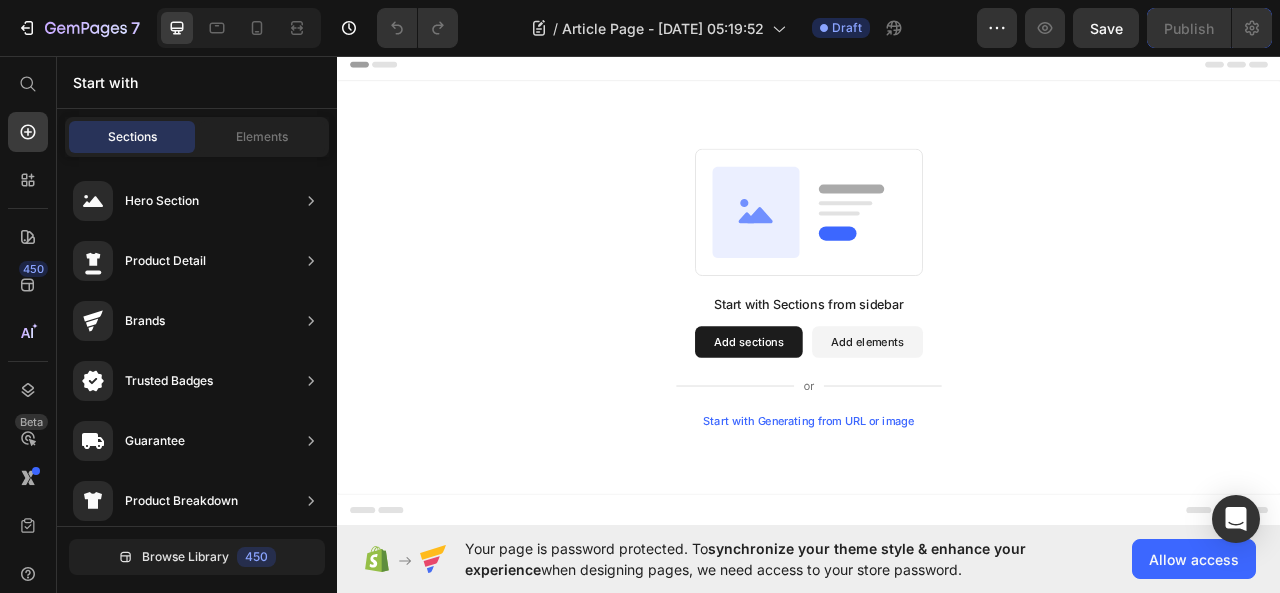 click on "Add sections" at bounding box center (860, 421) 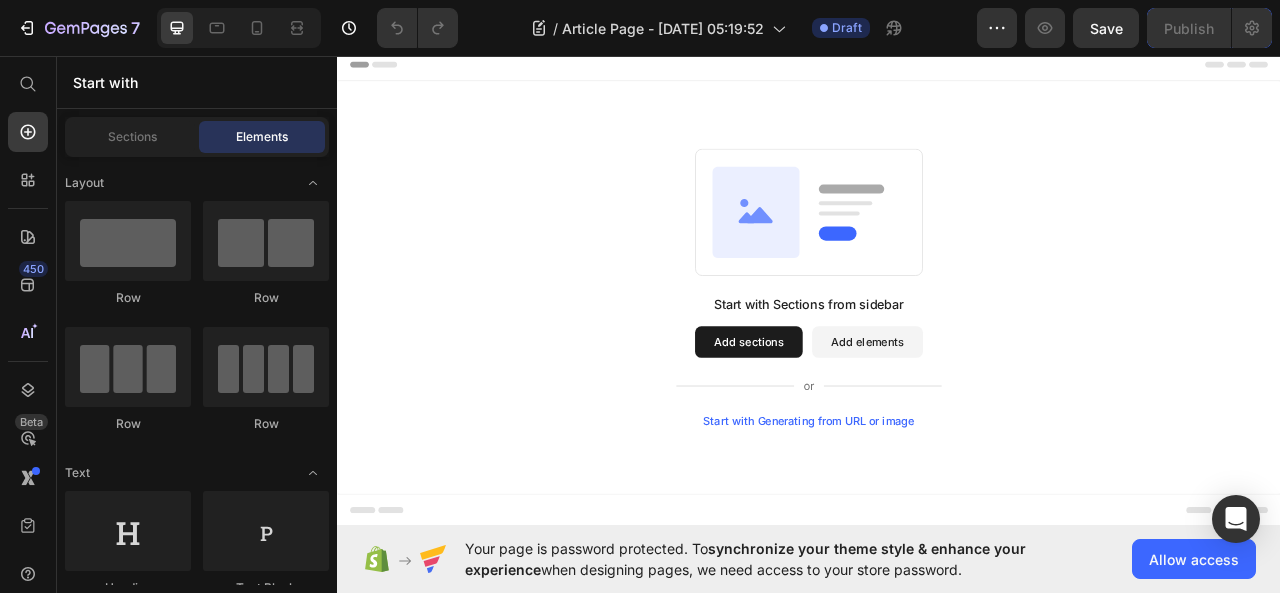click on "Start with Generating from URL or image" at bounding box center (937, 521) 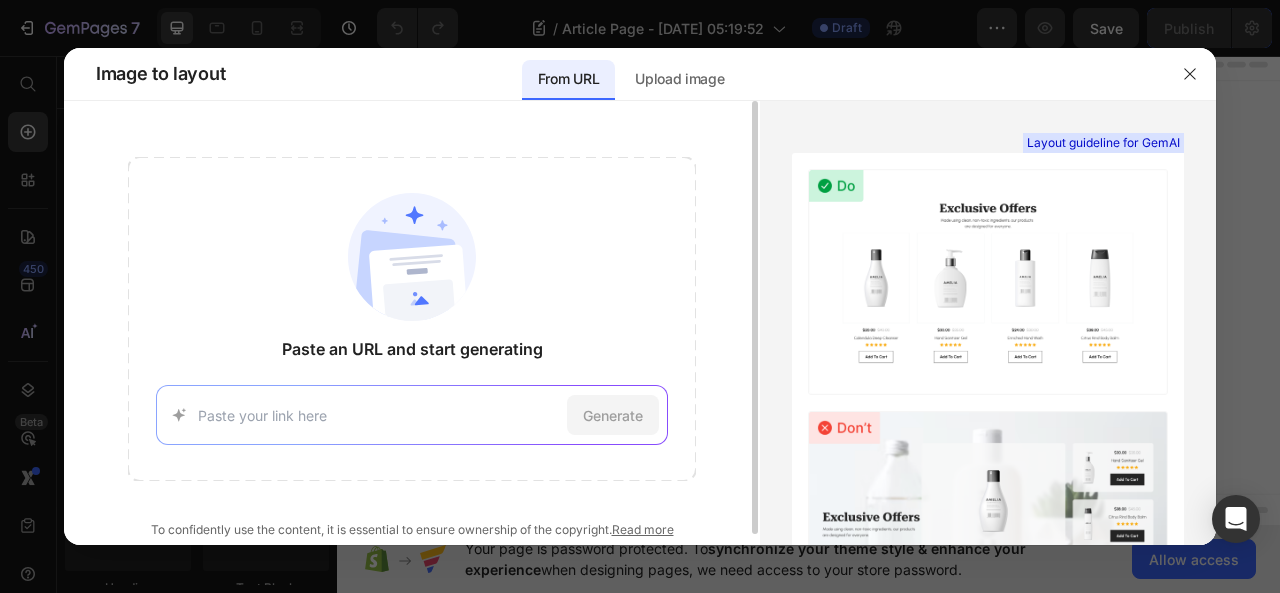 click at bounding box center (378, 415) 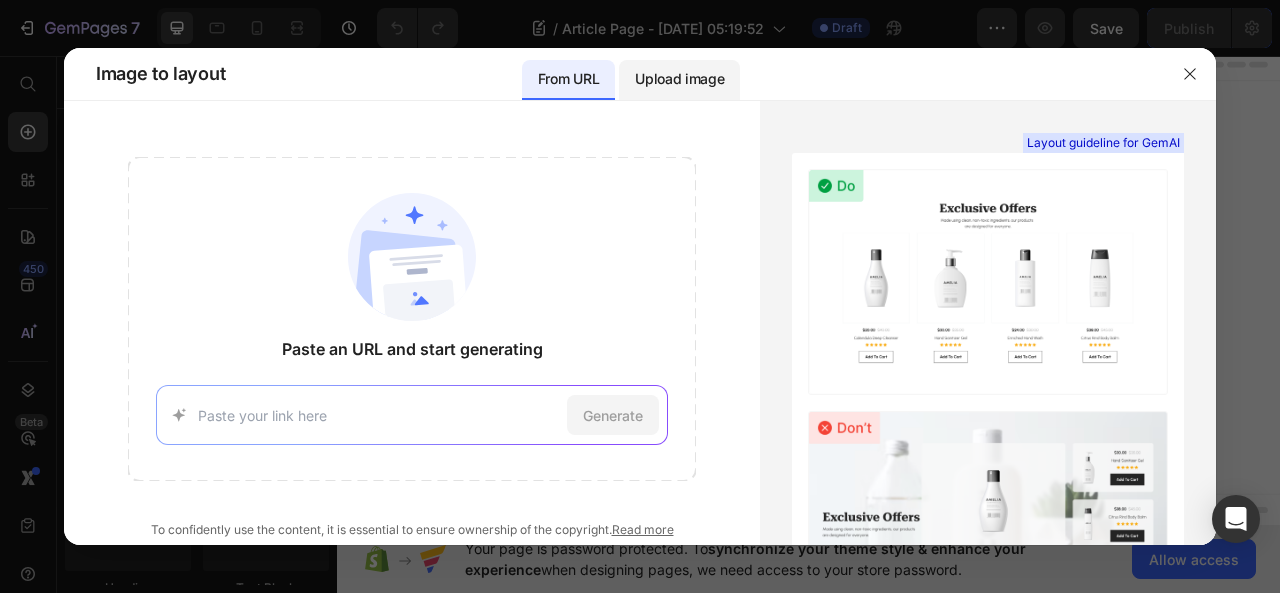 click on "Upload image" at bounding box center (679, 79) 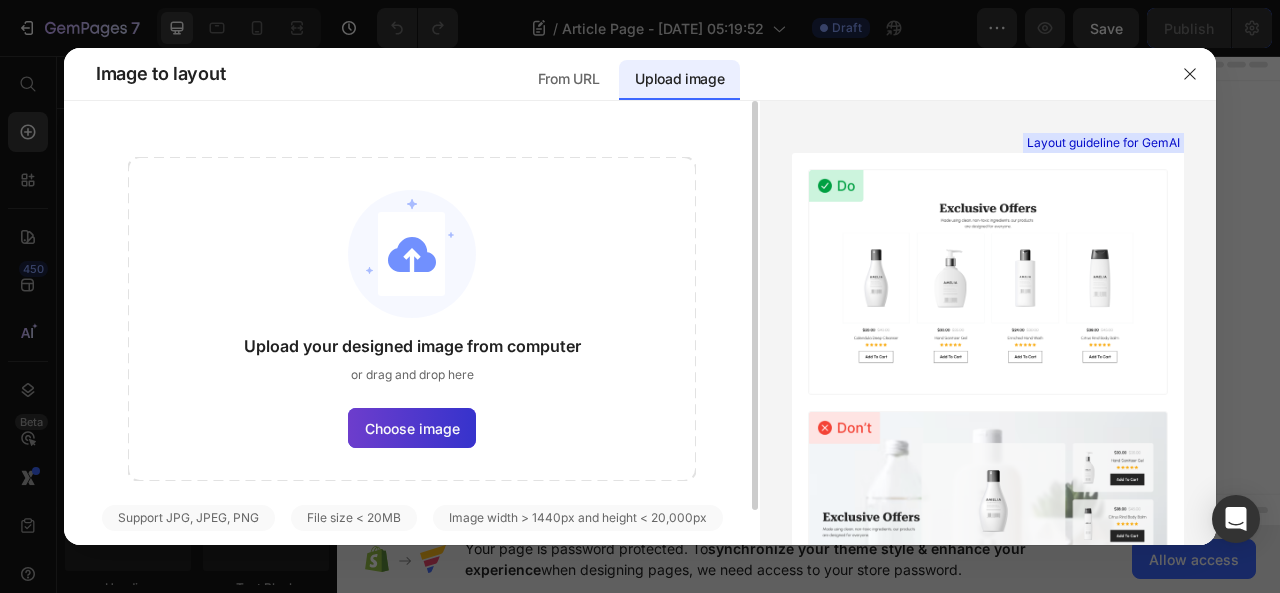 click on "Choose image" at bounding box center [412, 428] 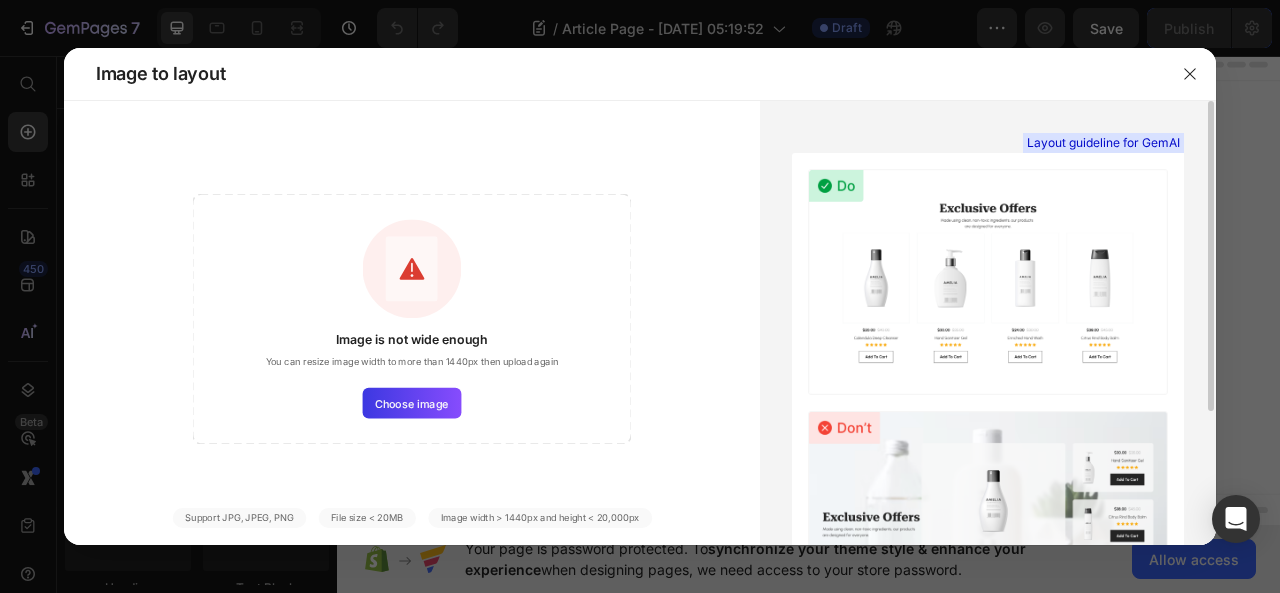 scroll, scrollTop: 192, scrollLeft: 0, axis: vertical 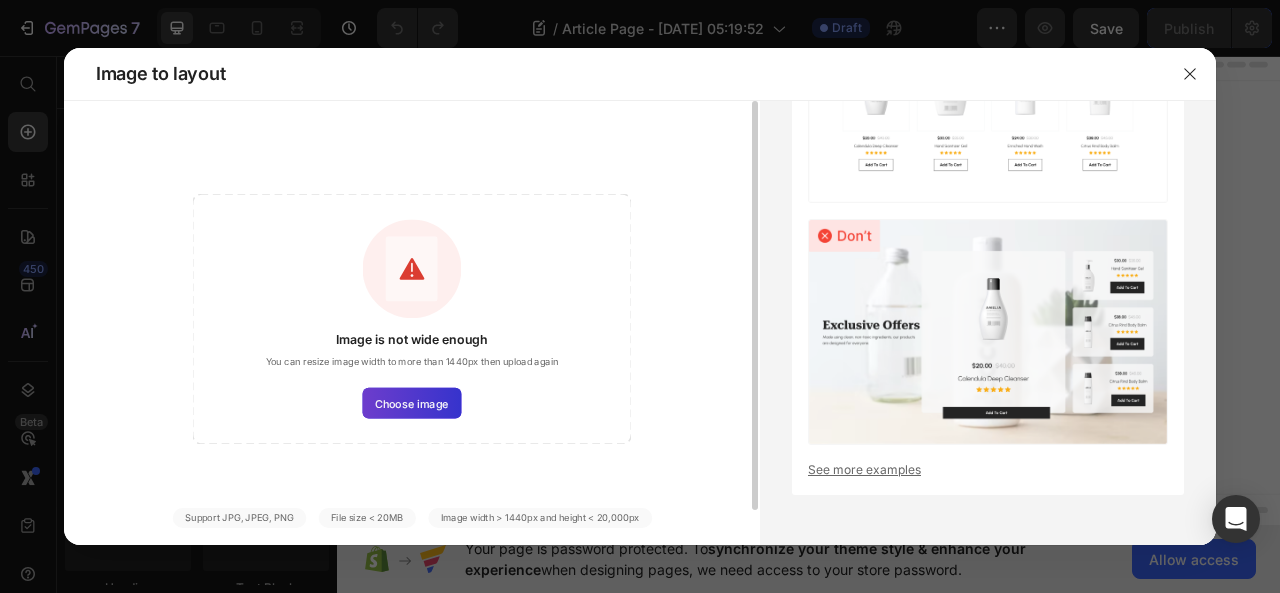 click on "Choose image" at bounding box center [411, 403] 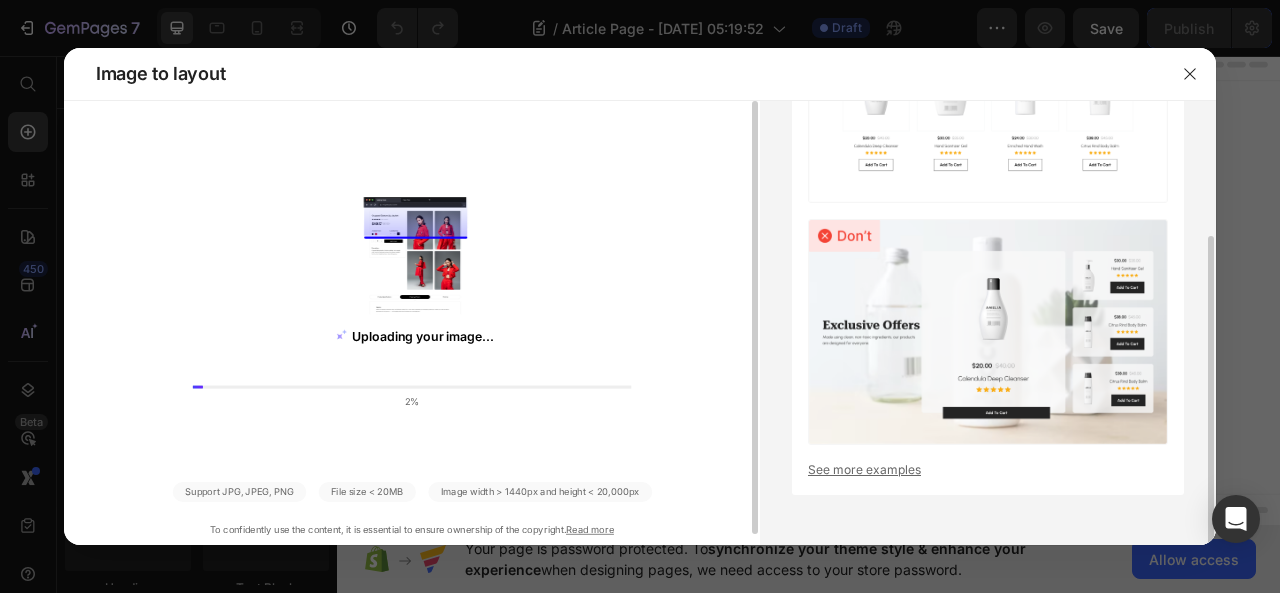 scroll, scrollTop: 12, scrollLeft: 0, axis: vertical 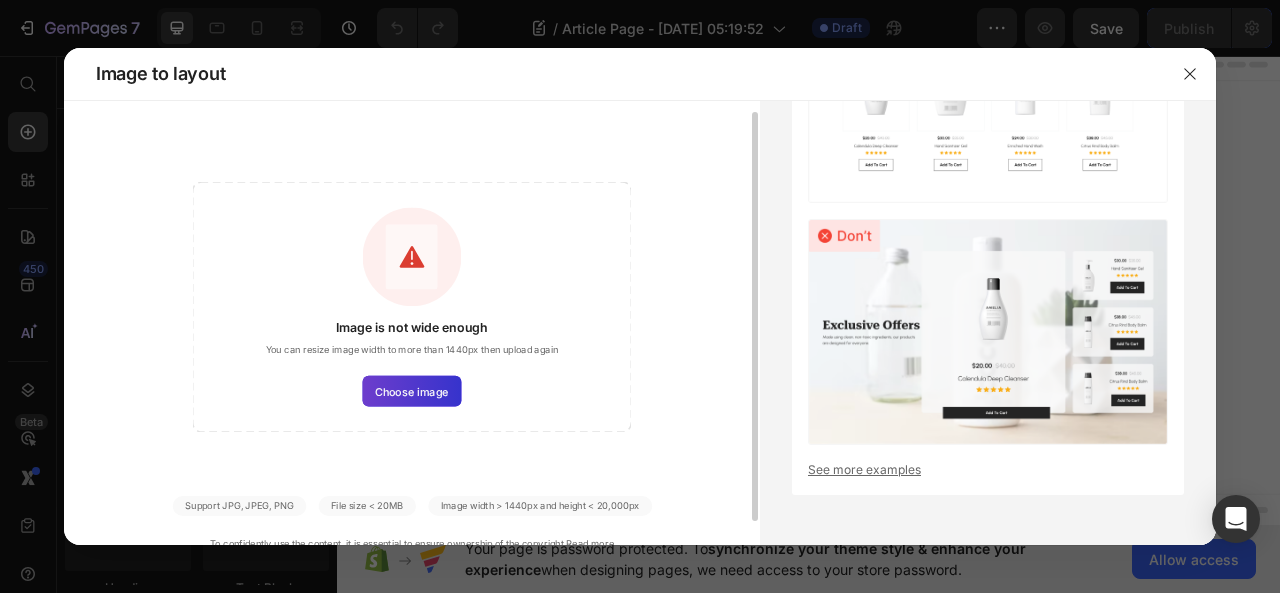 click on "Choose image" at bounding box center (411, 391) 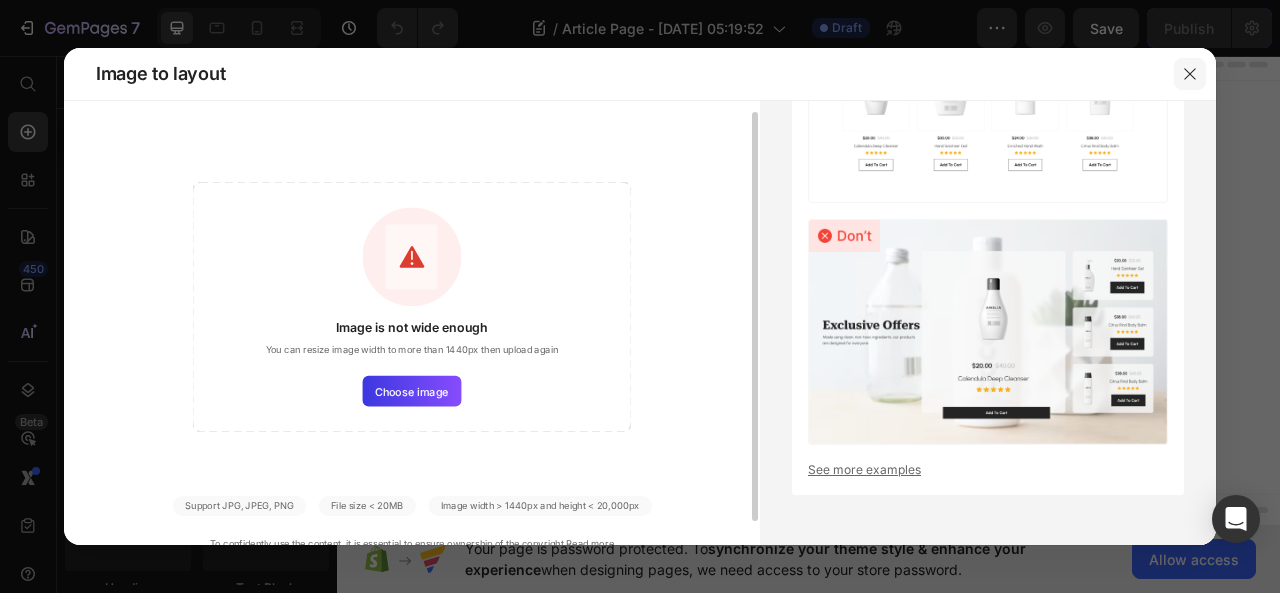 drag, startPoint x: 1190, startPoint y: 80, endPoint x: 1088, endPoint y: 39, distance: 109.9318 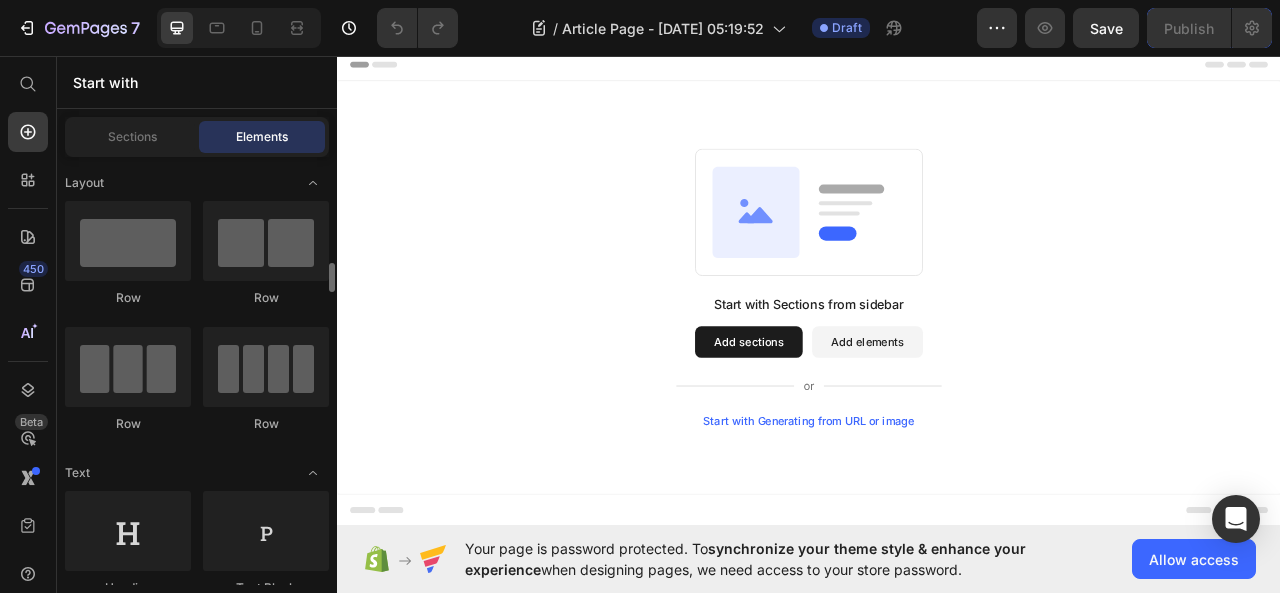 scroll, scrollTop: 100, scrollLeft: 0, axis: vertical 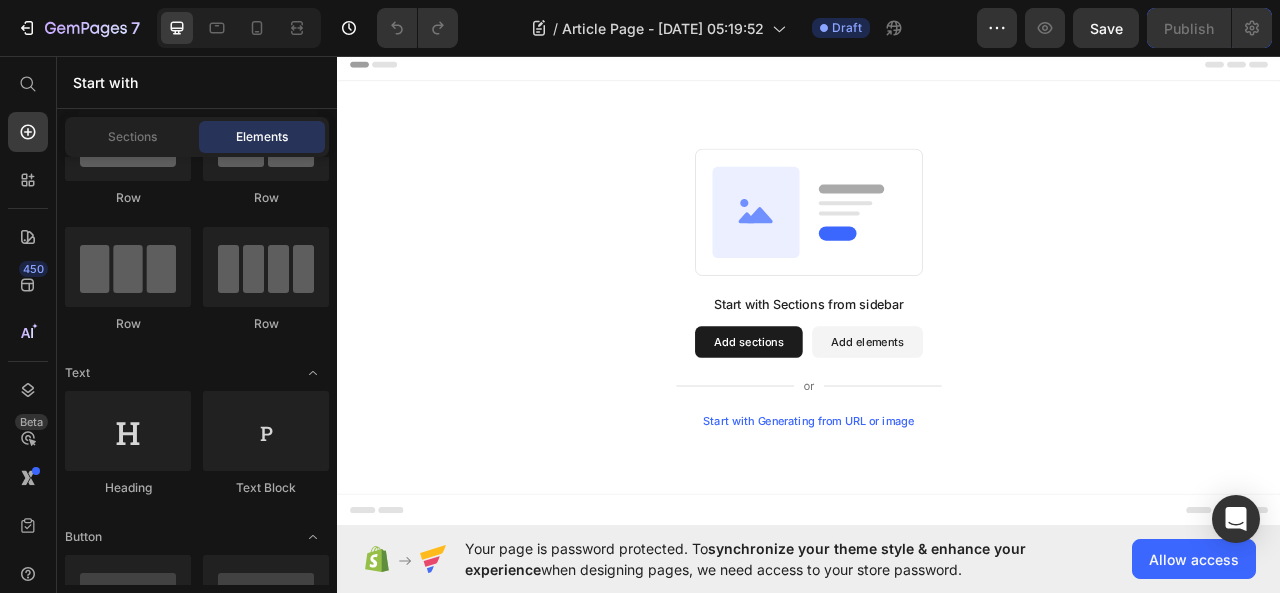 click on "Start with Generating from URL or image" at bounding box center (937, 521) 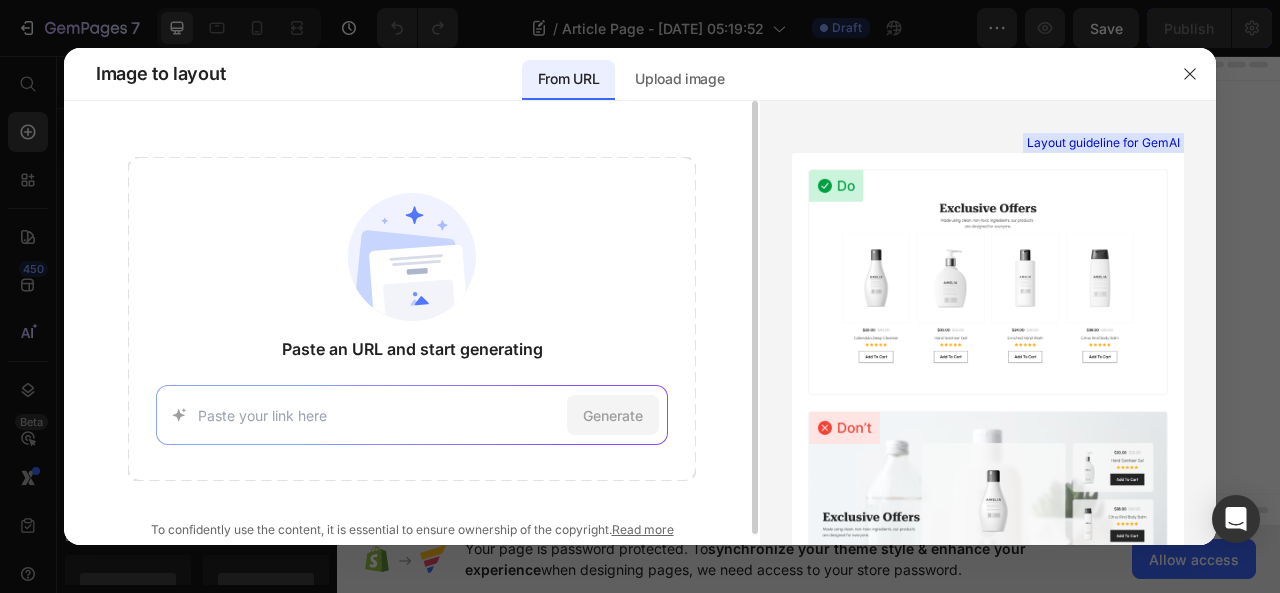 click on "Generate" at bounding box center [411, 415] 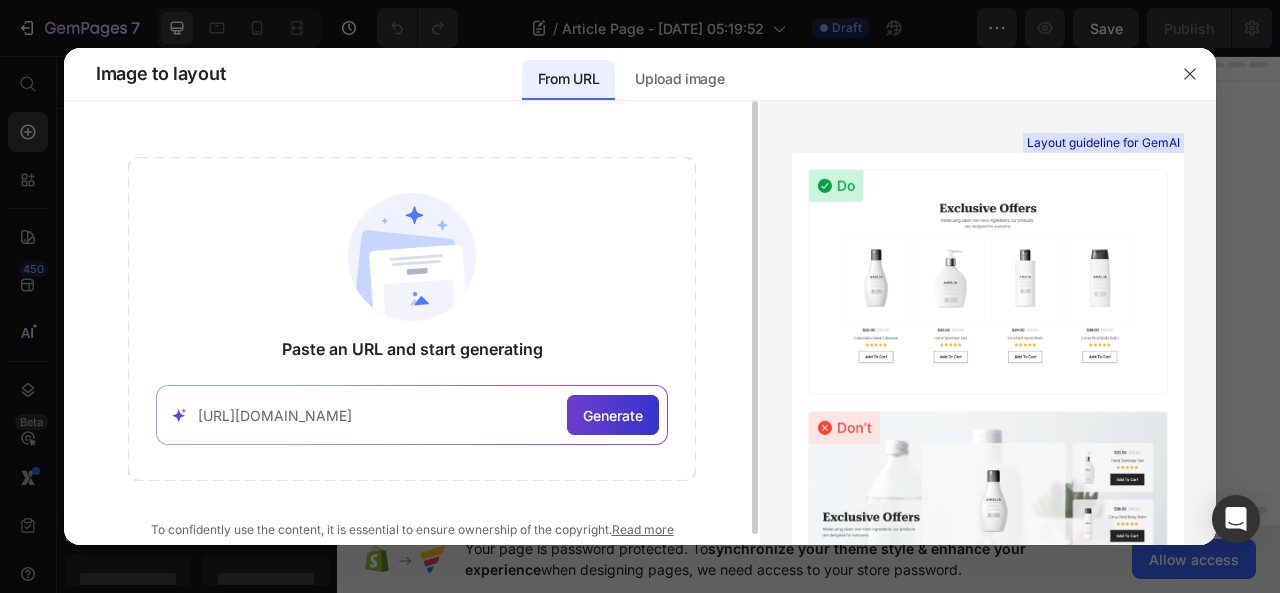 type on "[URL][DOMAIN_NAME]" 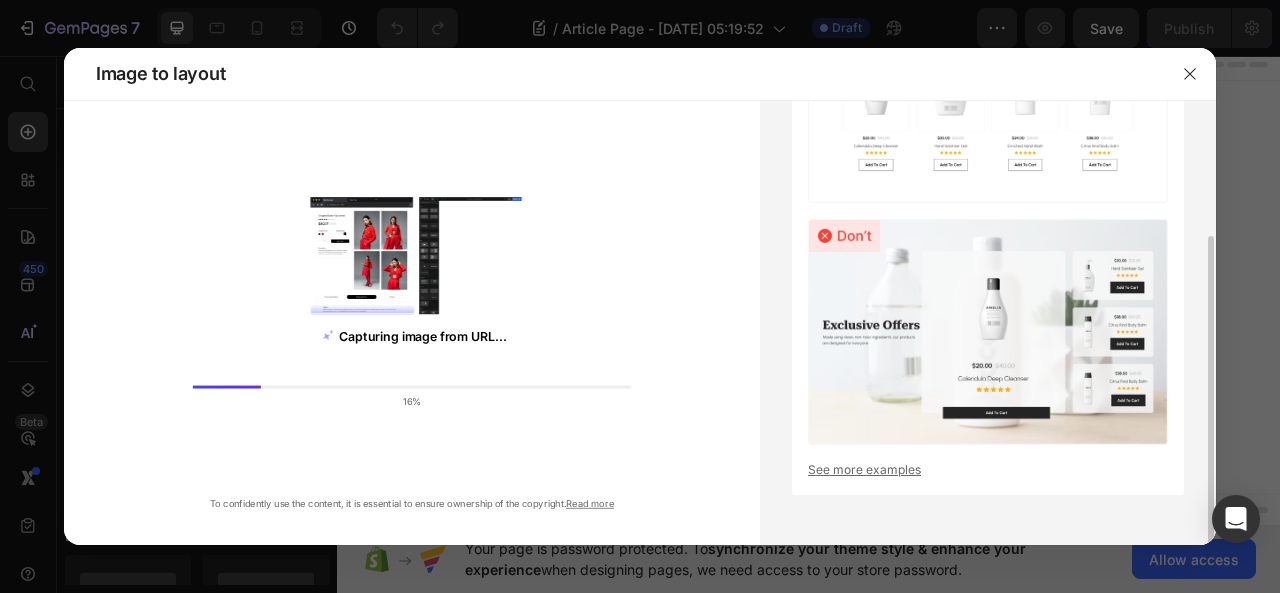 scroll, scrollTop: 0, scrollLeft: 0, axis: both 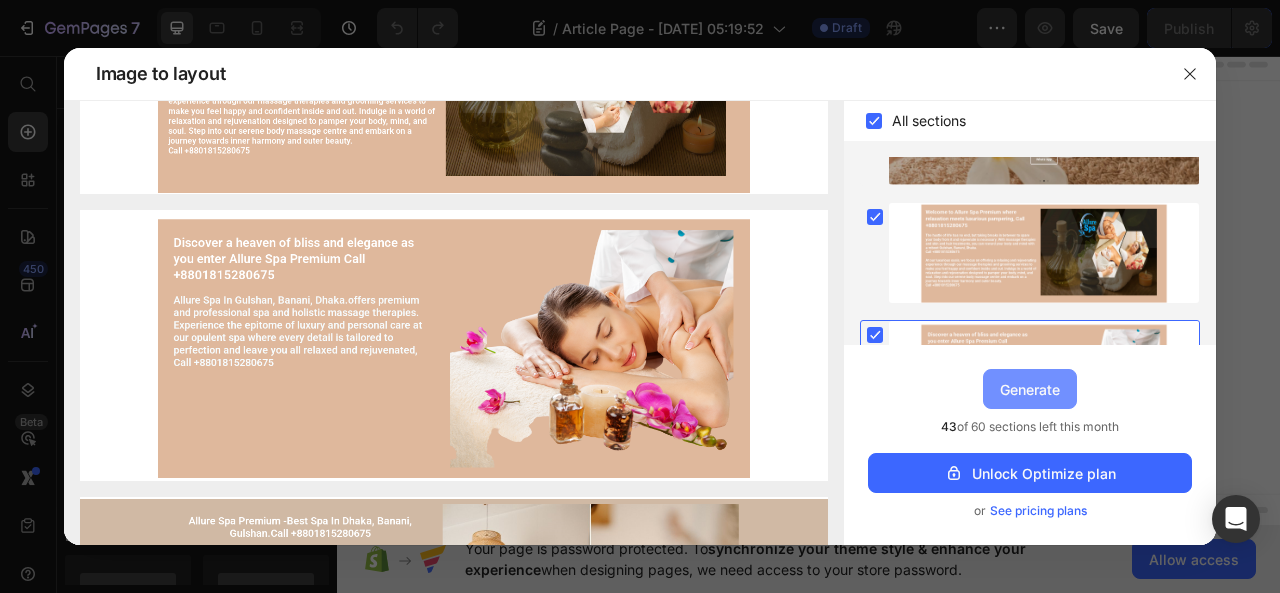 click on "Generate" at bounding box center (1030, 389) 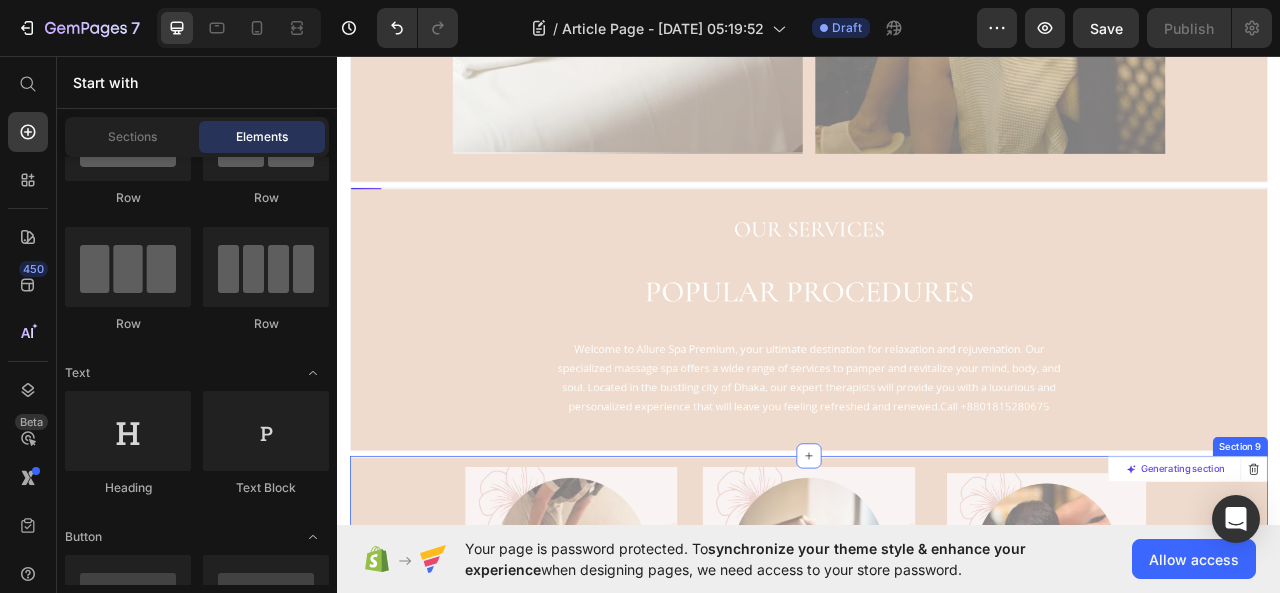 scroll, scrollTop: 3092, scrollLeft: 0, axis: vertical 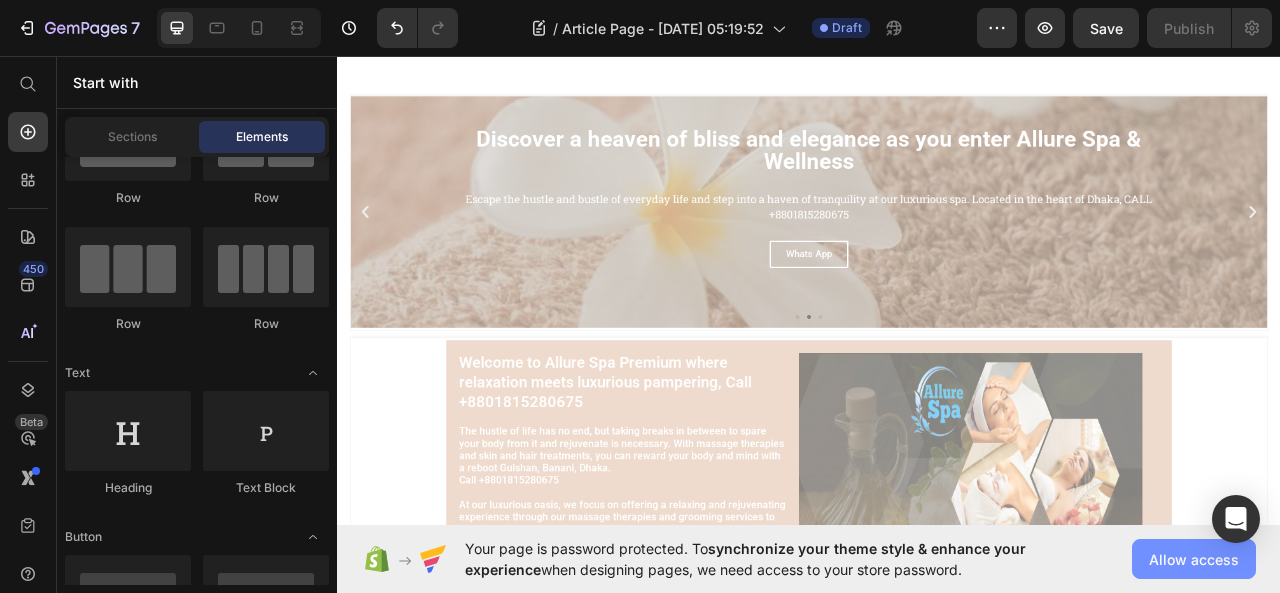 click on "Allow access" 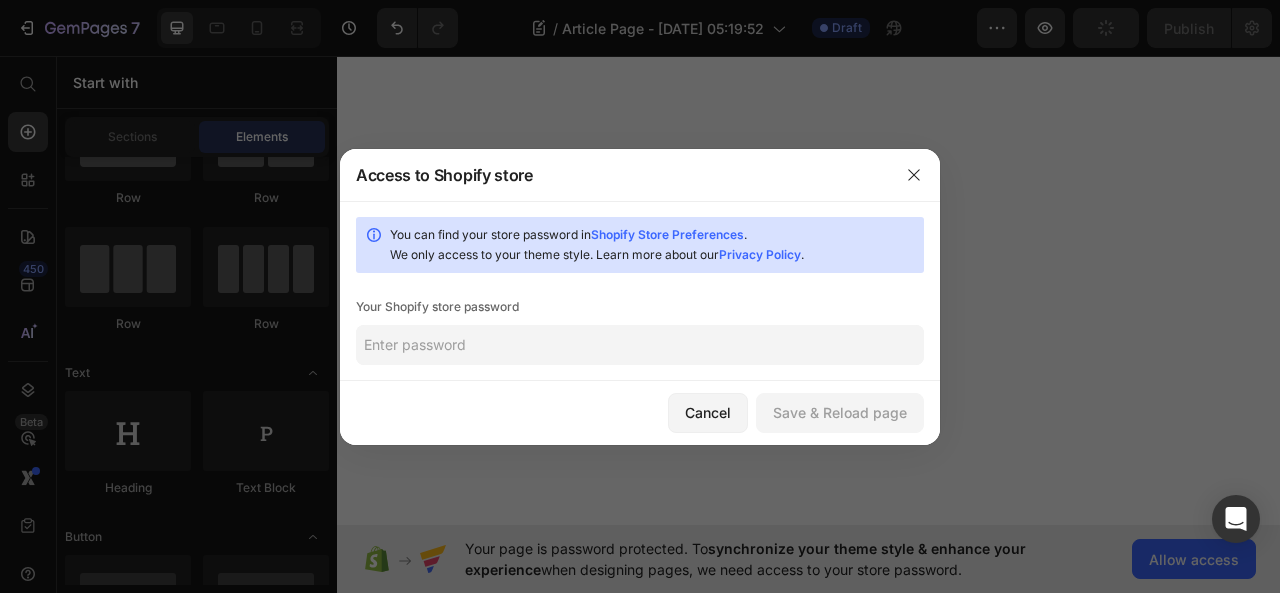 scroll, scrollTop: 7879, scrollLeft: 0, axis: vertical 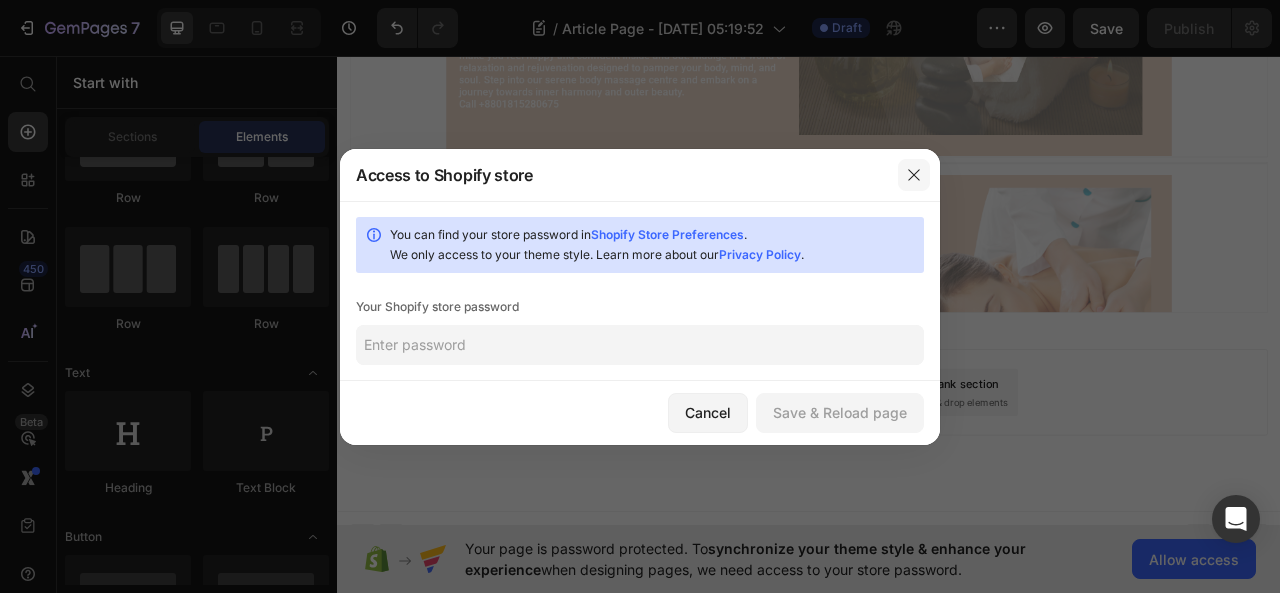 drag, startPoint x: 923, startPoint y: 176, endPoint x: 940, endPoint y: 211, distance: 38.910152 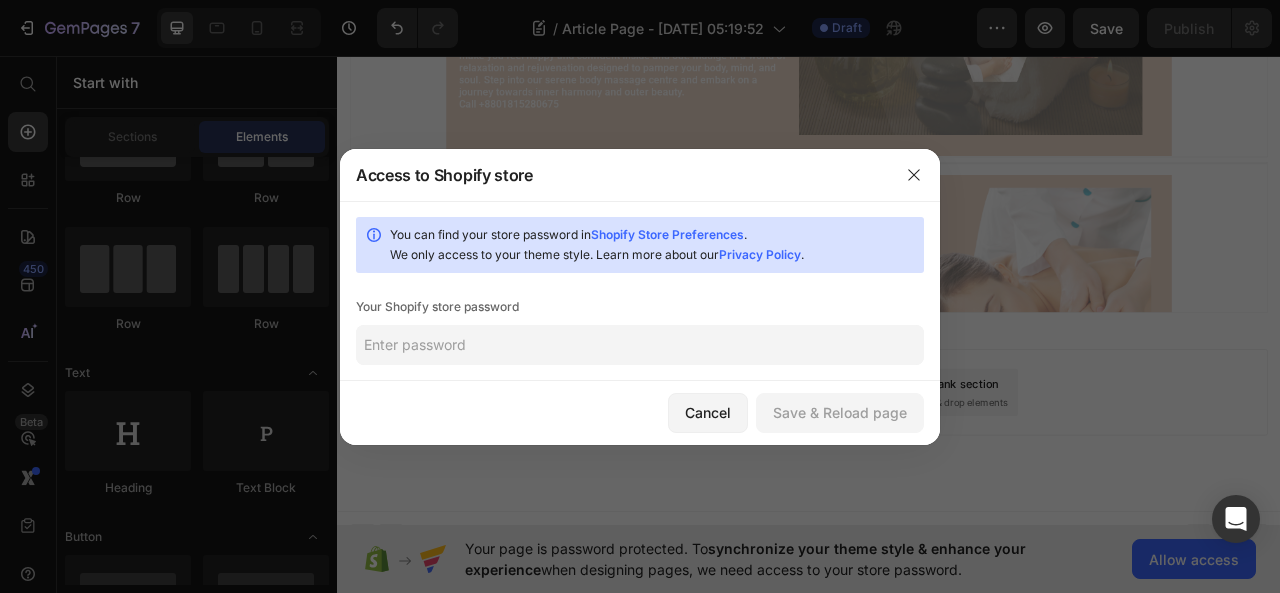 click at bounding box center [914, 175] 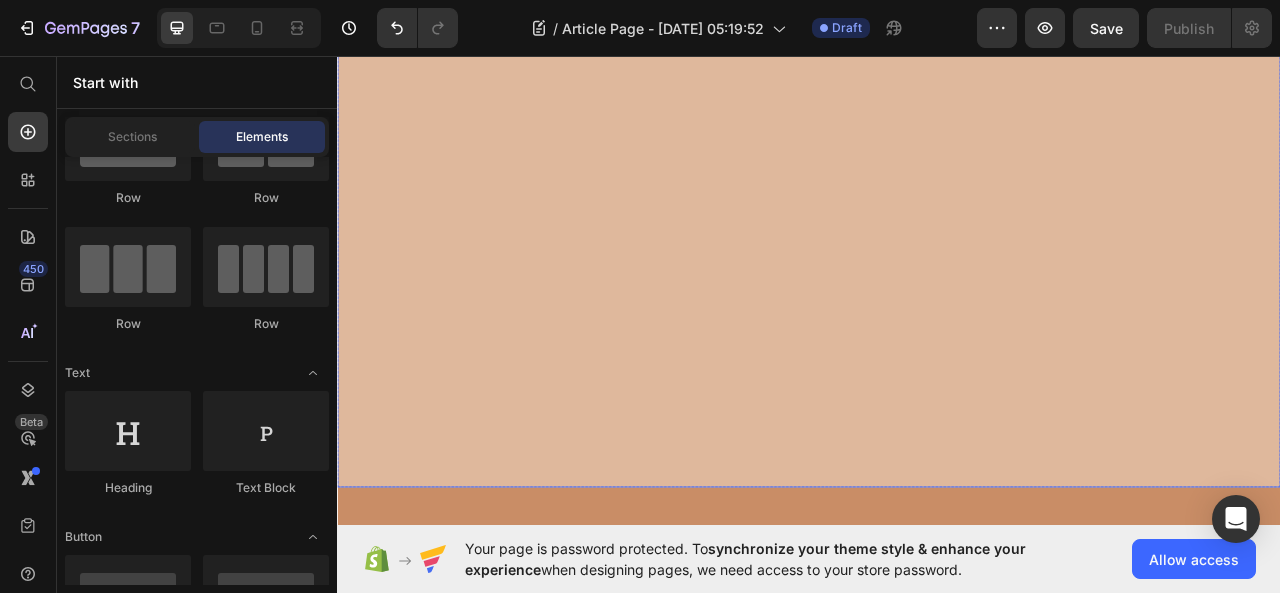 scroll, scrollTop: 5432, scrollLeft: 0, axis: vertical 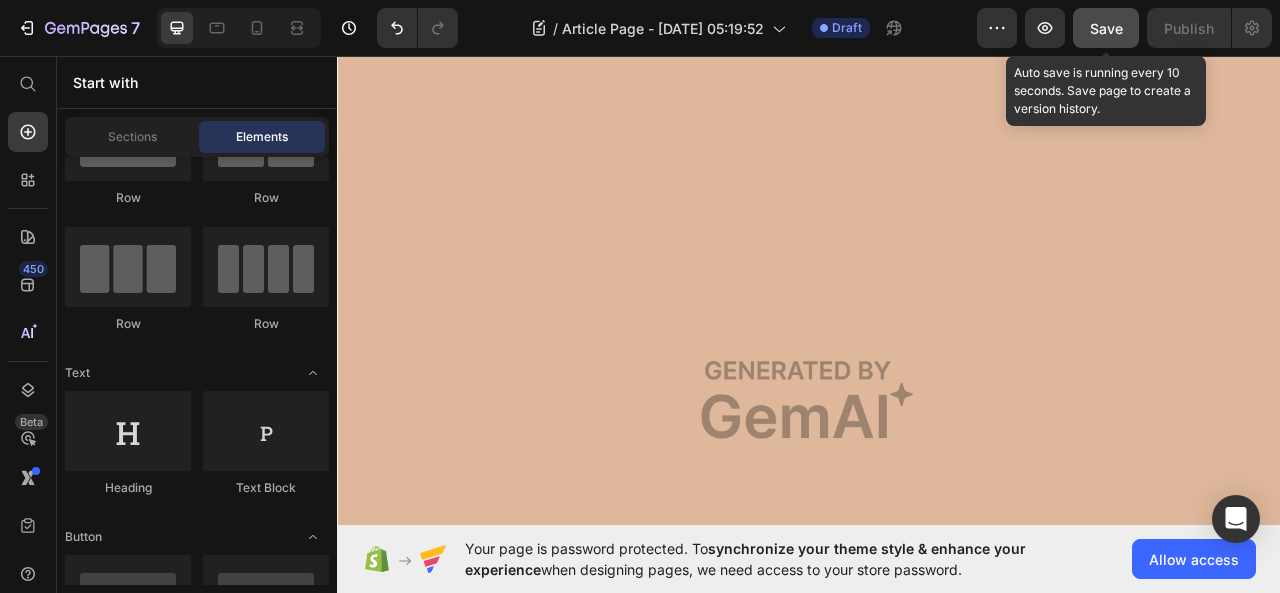 click on "Save" at bounding box center (1106, 28) 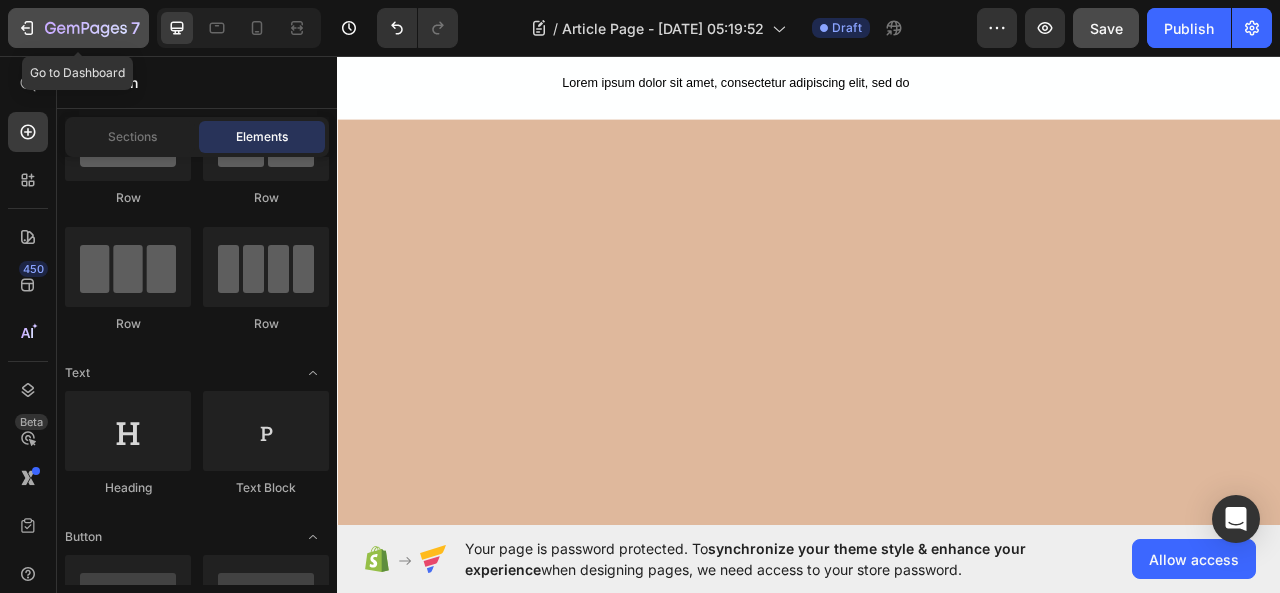 scroll, scrollTop: 5777, scrollLeft: 0, axis: vertical 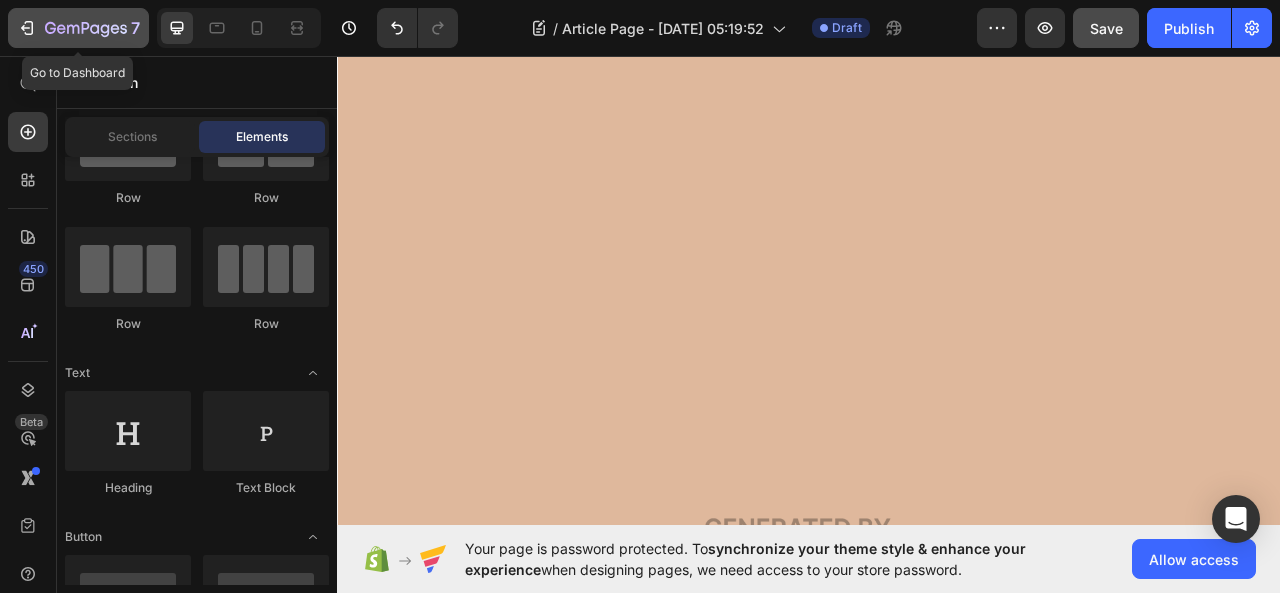click 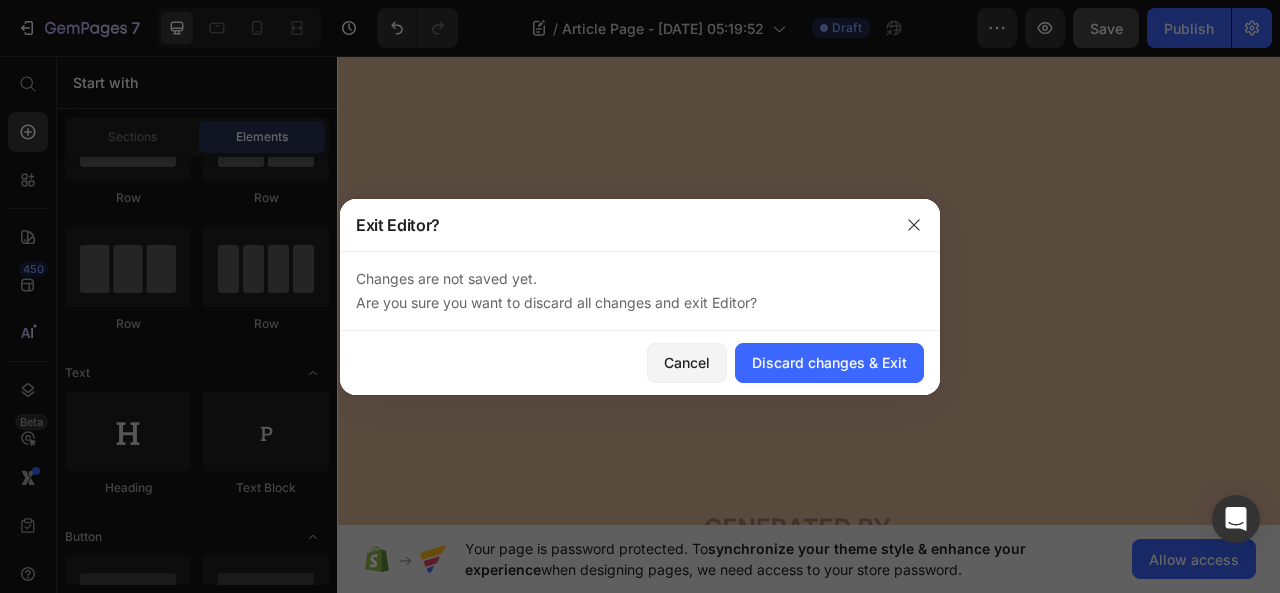 click 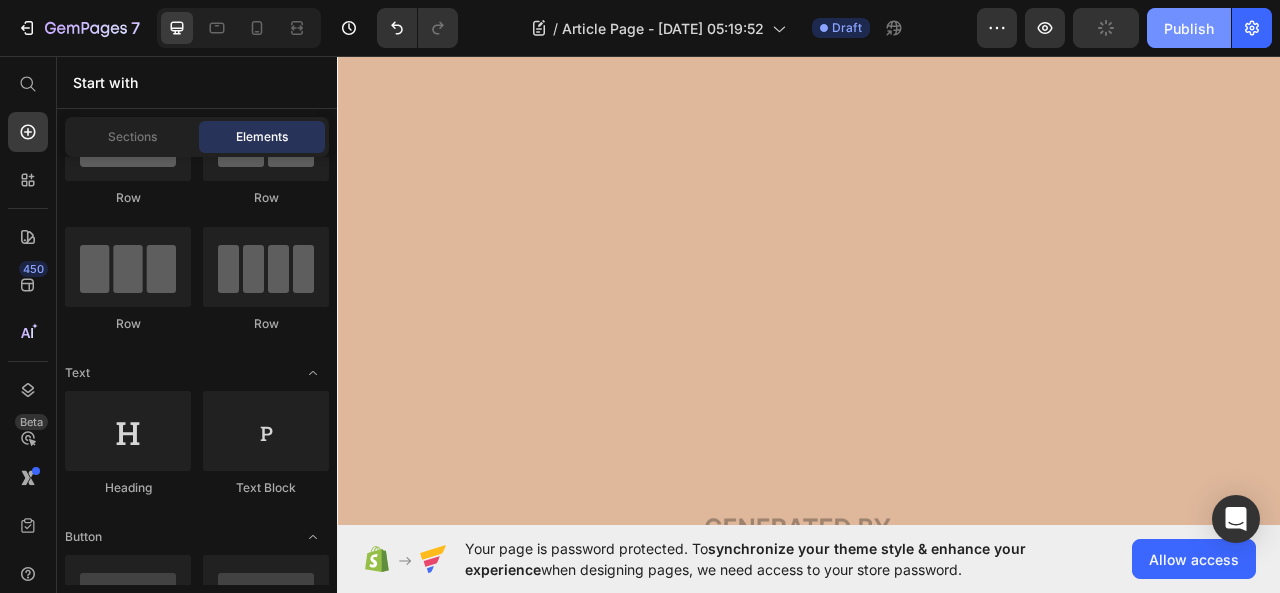 click on "Publish" at bounding box center [1189, 28] 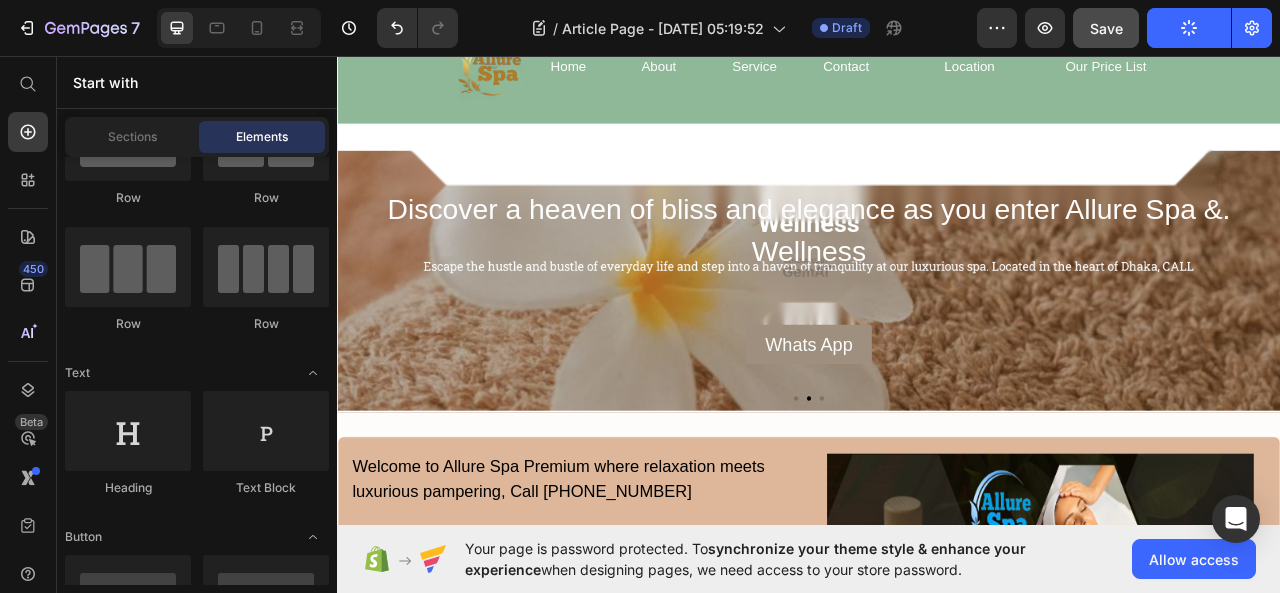 scroll, scrollTop: 0, scrollLeft: 0, axis: both 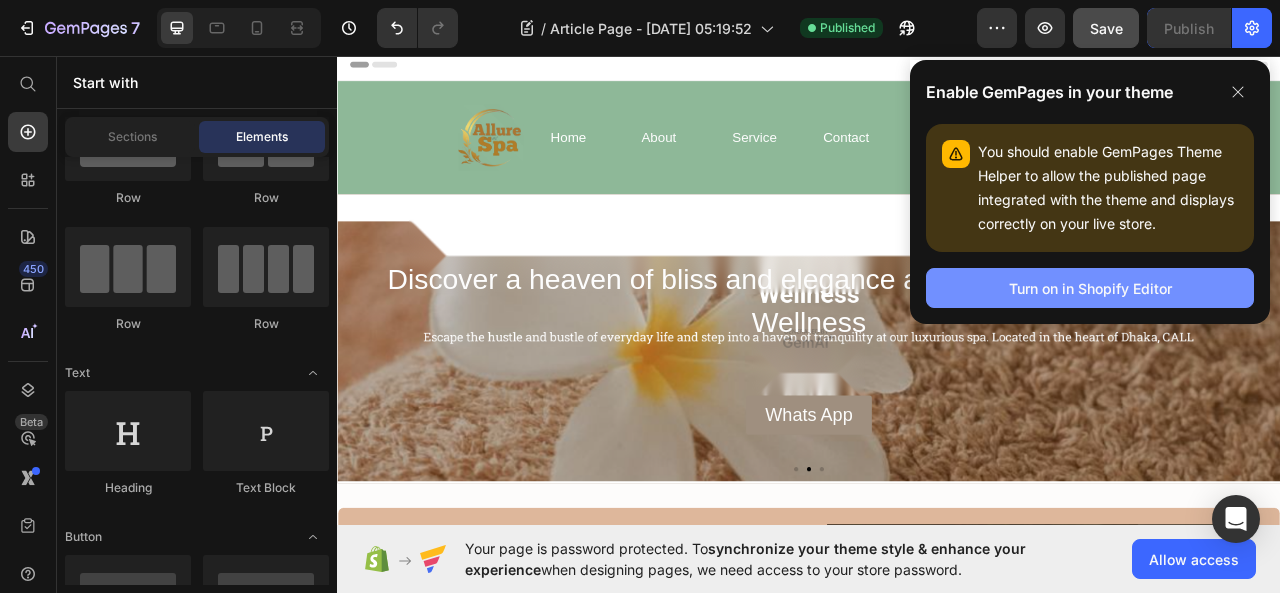 click on "Turn on in Shopify Editor" at bounding box center [1090, 288] 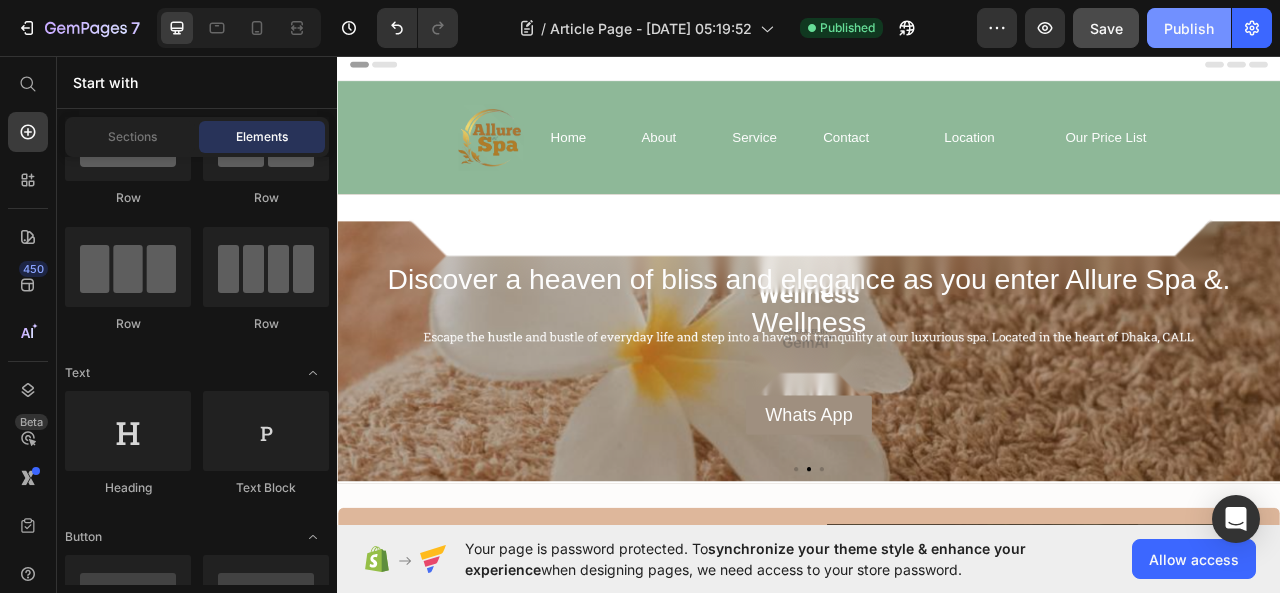 click on "Publish" 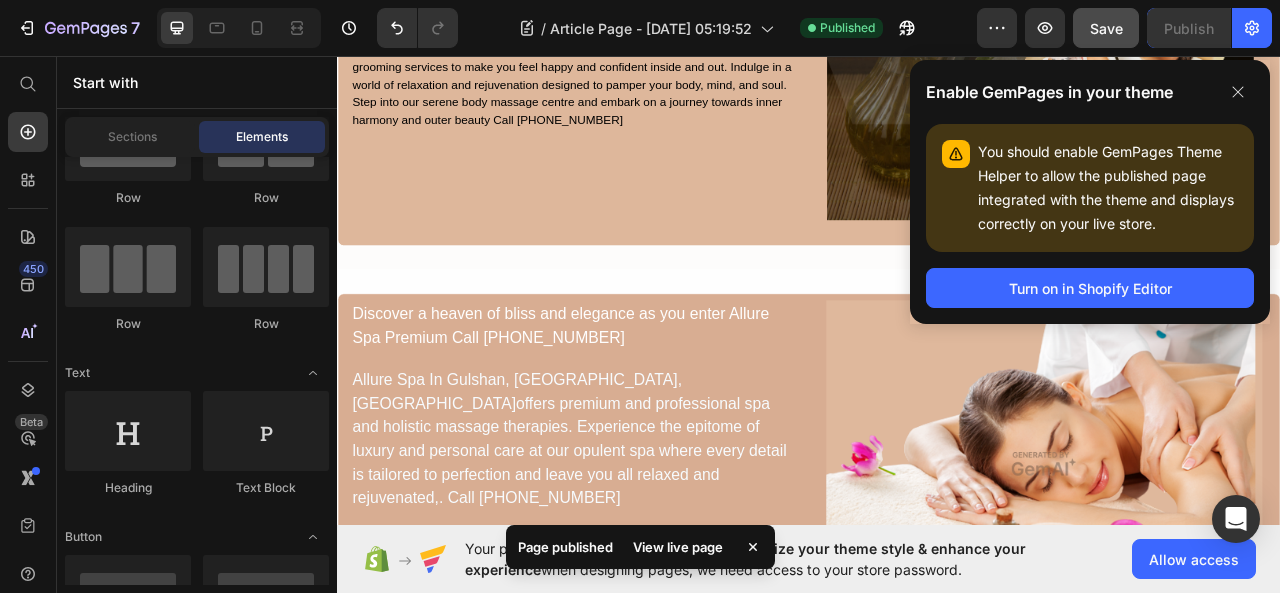 scroll, scrollTop: 800, scrollLeft: 0, axis: vertical 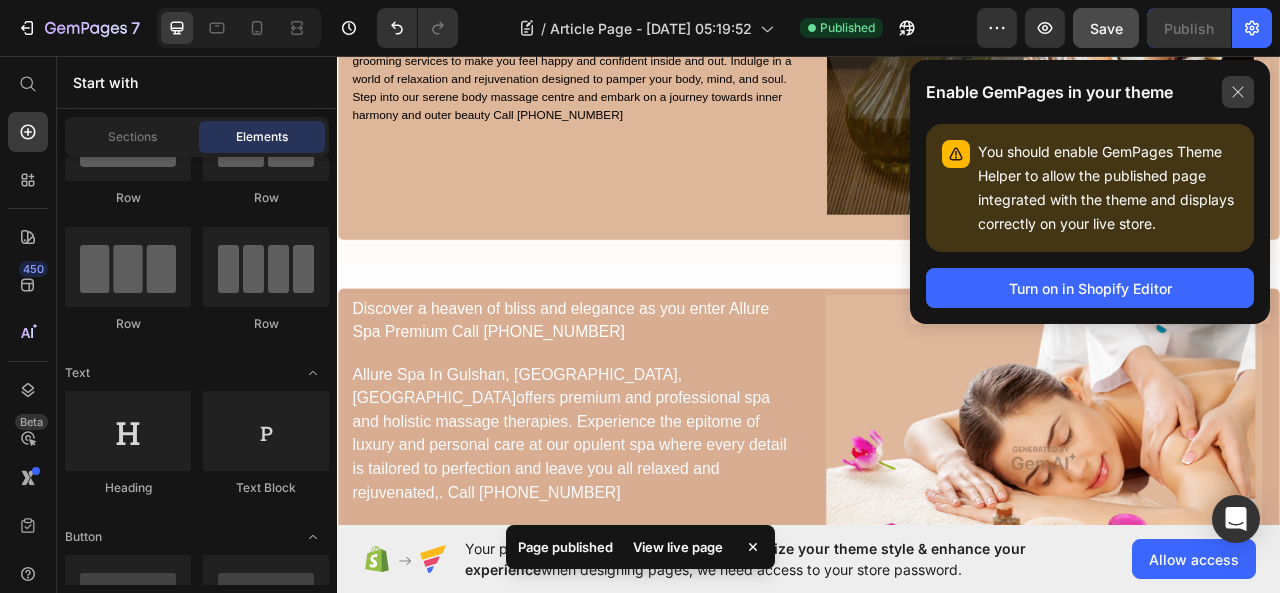 click 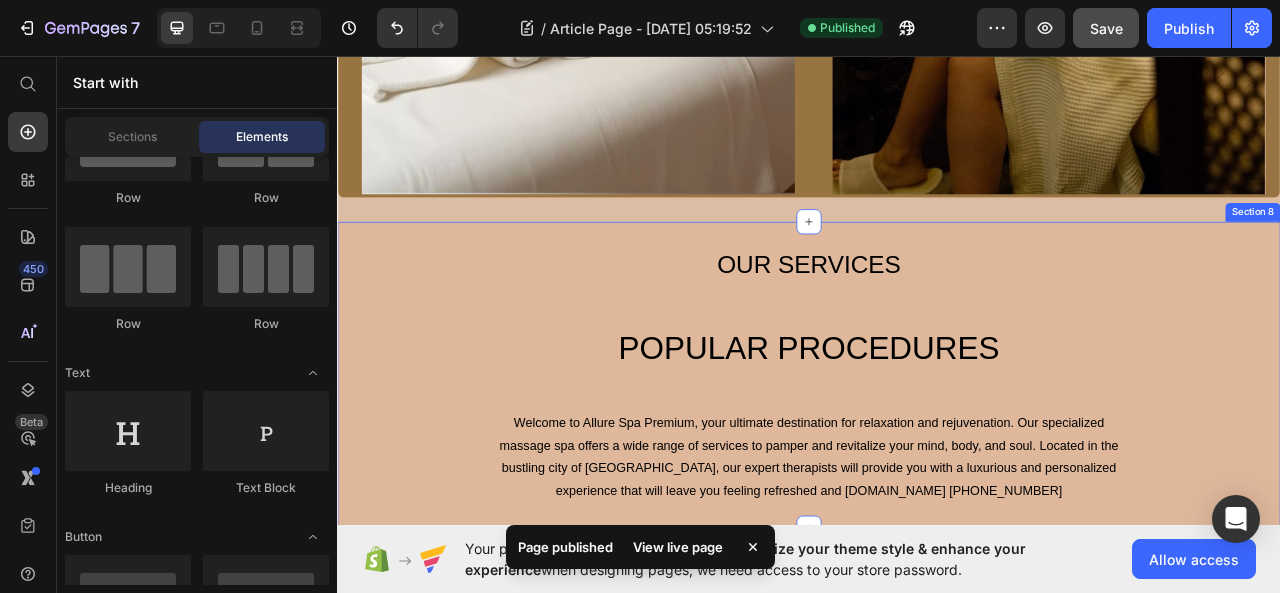 scroll, scrollTop: 3100, scrollLeft: 0, axis: vertical 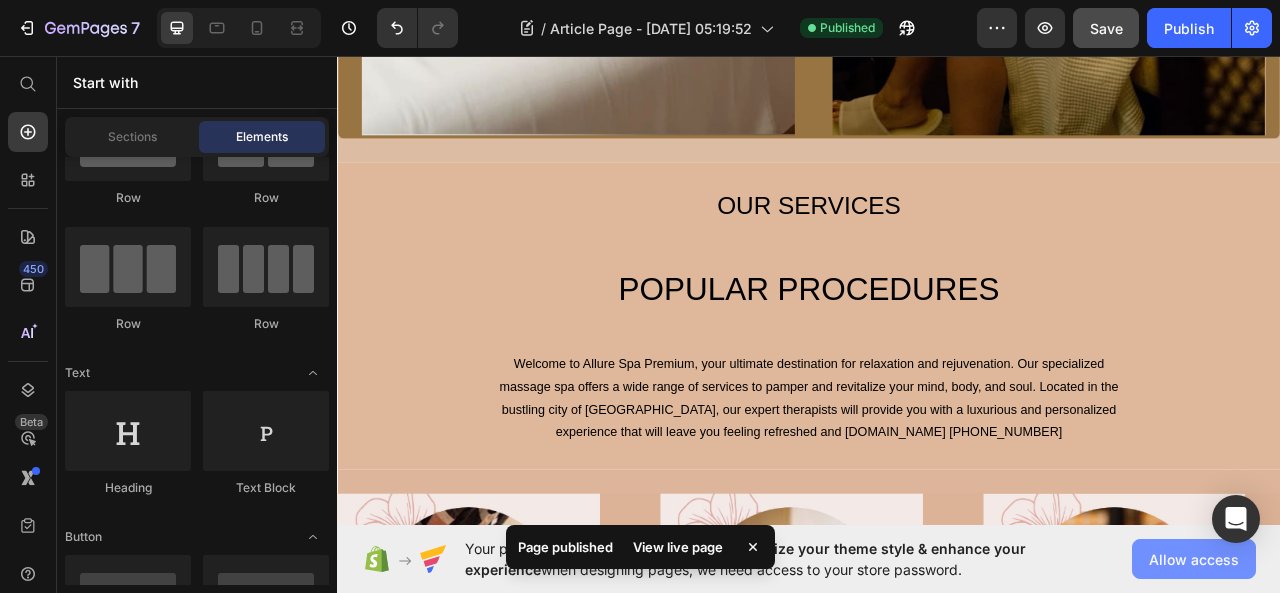 click on "Allow access" 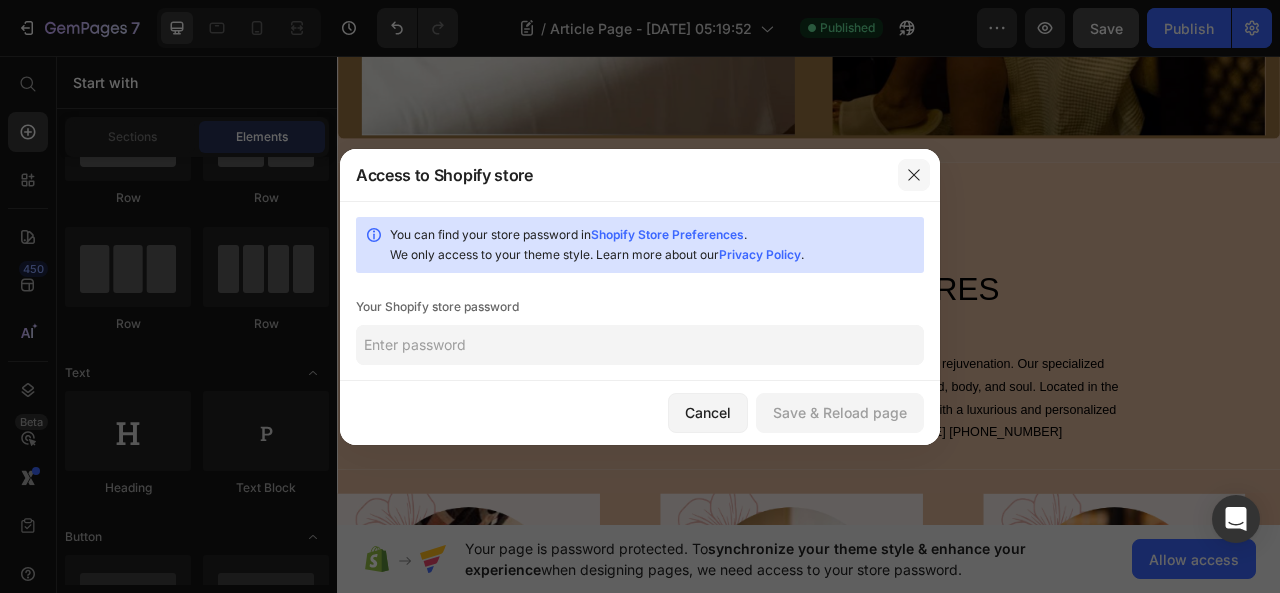click 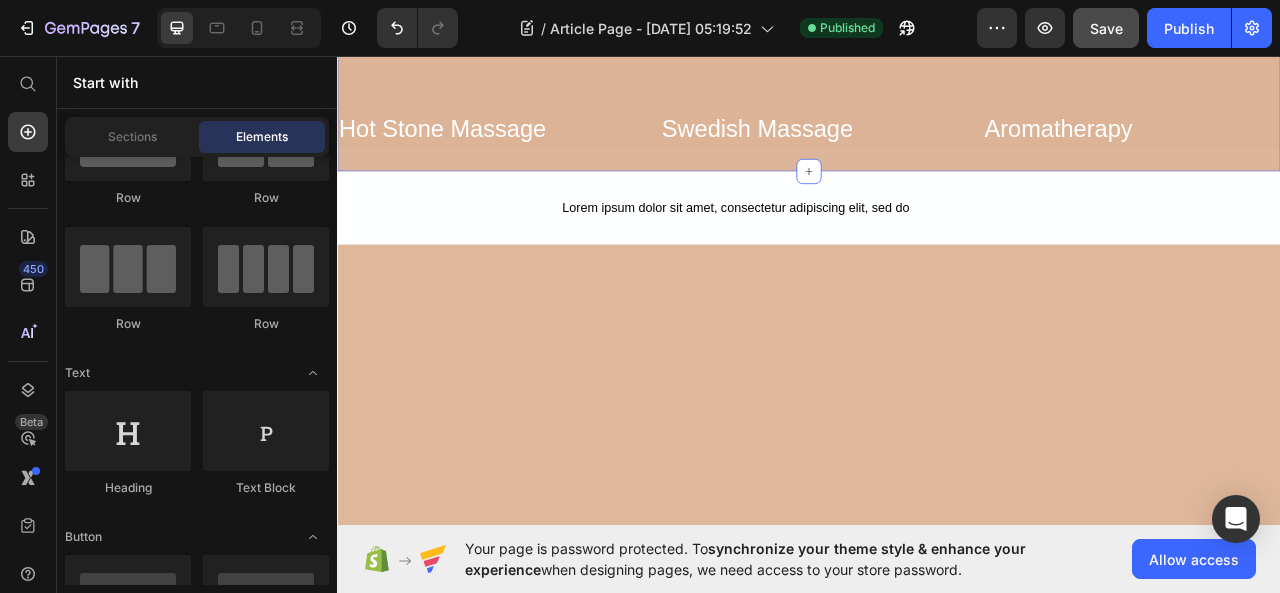 scroll, scrollTop: 5400, scrollLeft: 0, axis: vertical 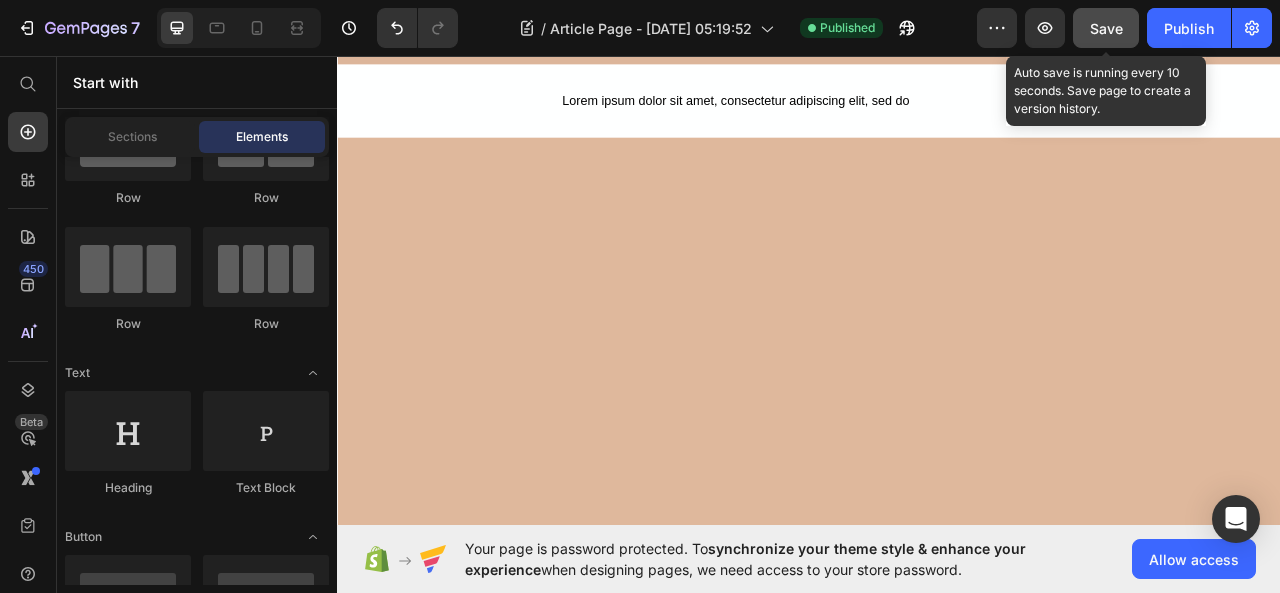 click on "Save" 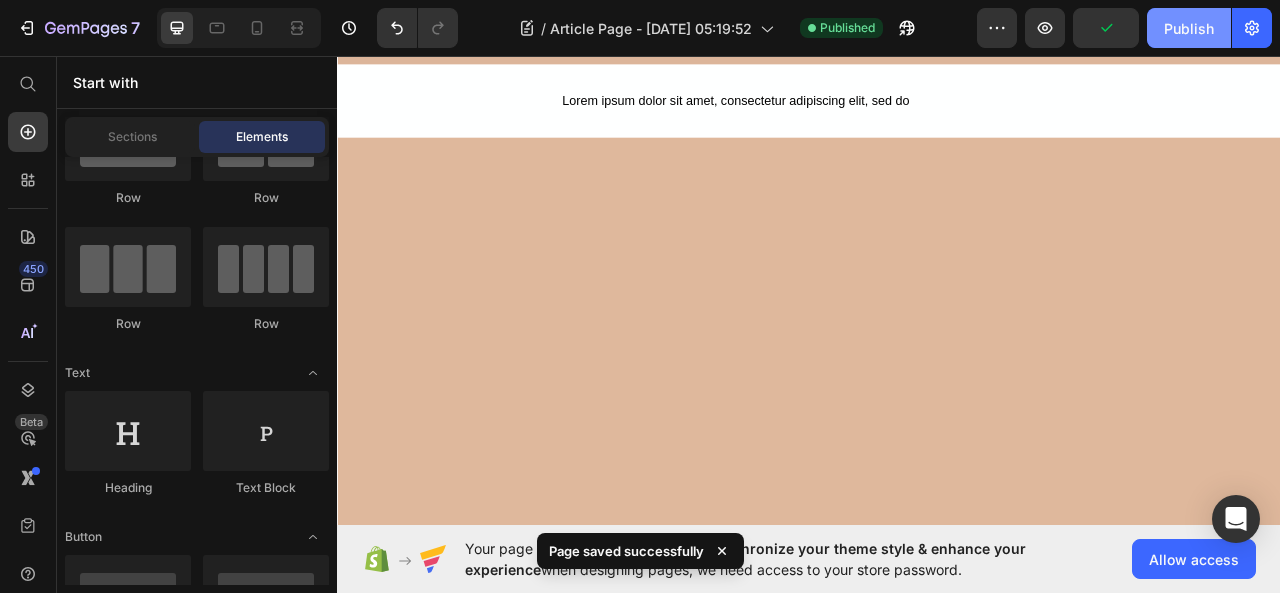 click on "Publish" at bounding box center [1189, 28] 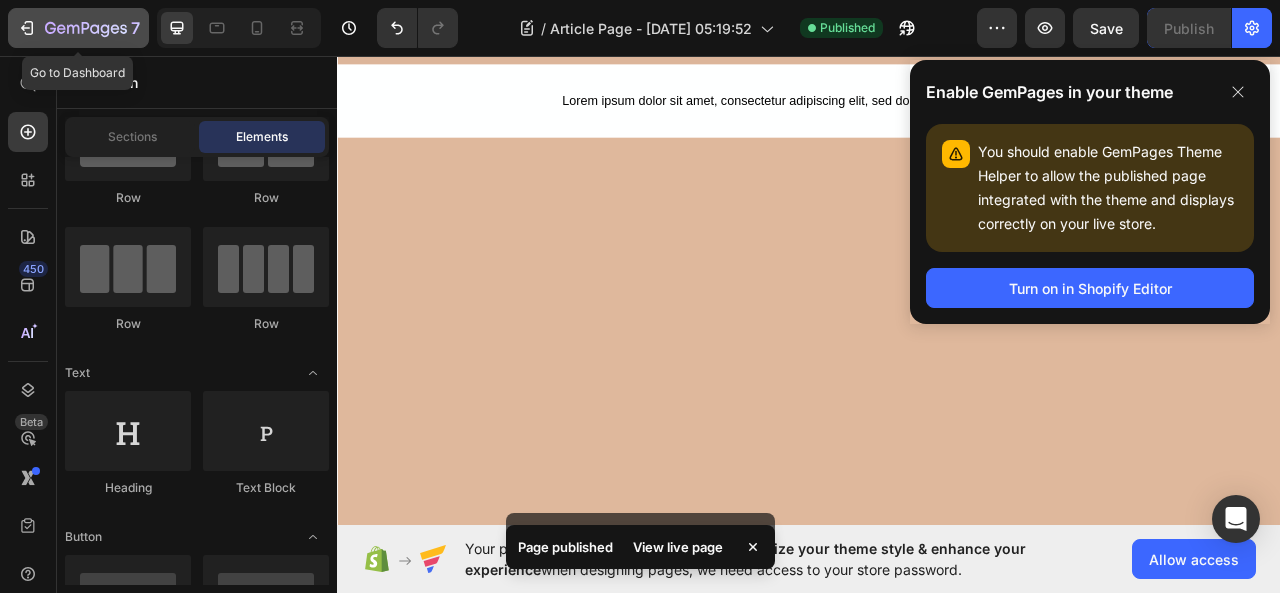 click 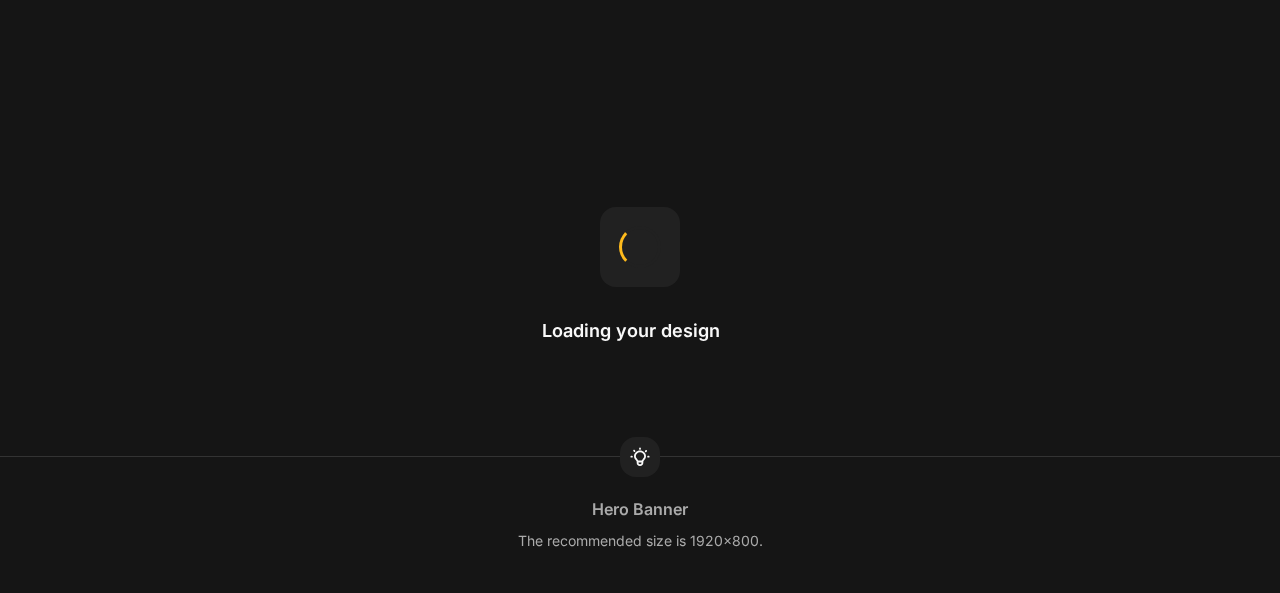 scroll, scrollTop: 0, scrollLeft: 0, axis: both 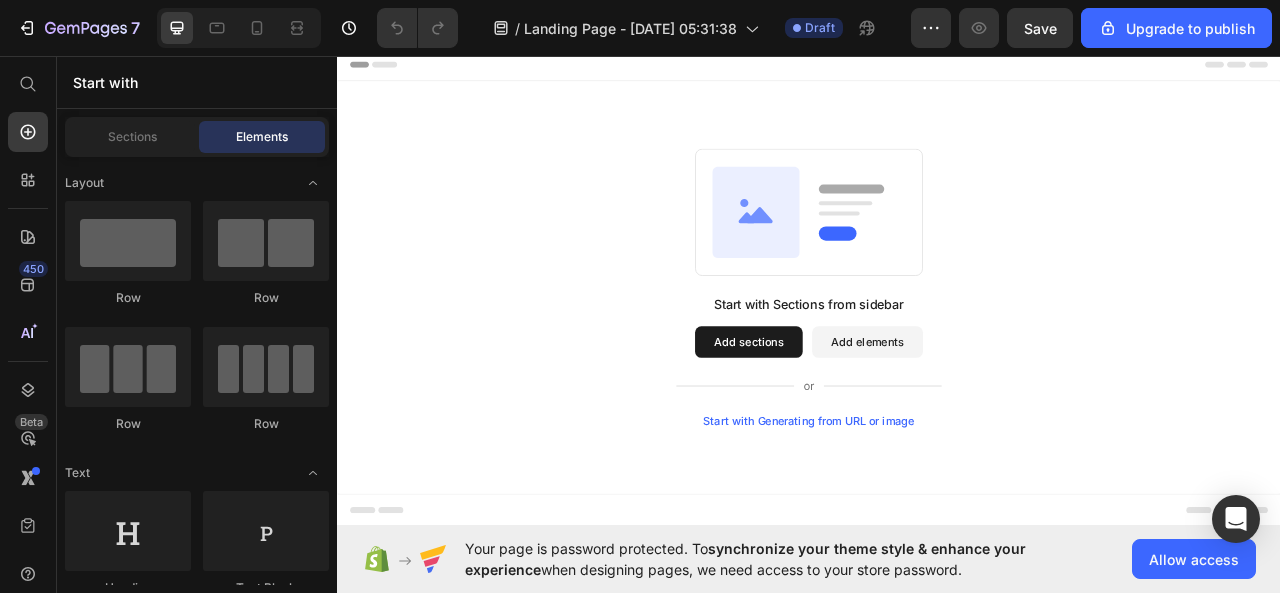 click on "Add elements" at bounding box center (1011, 421) 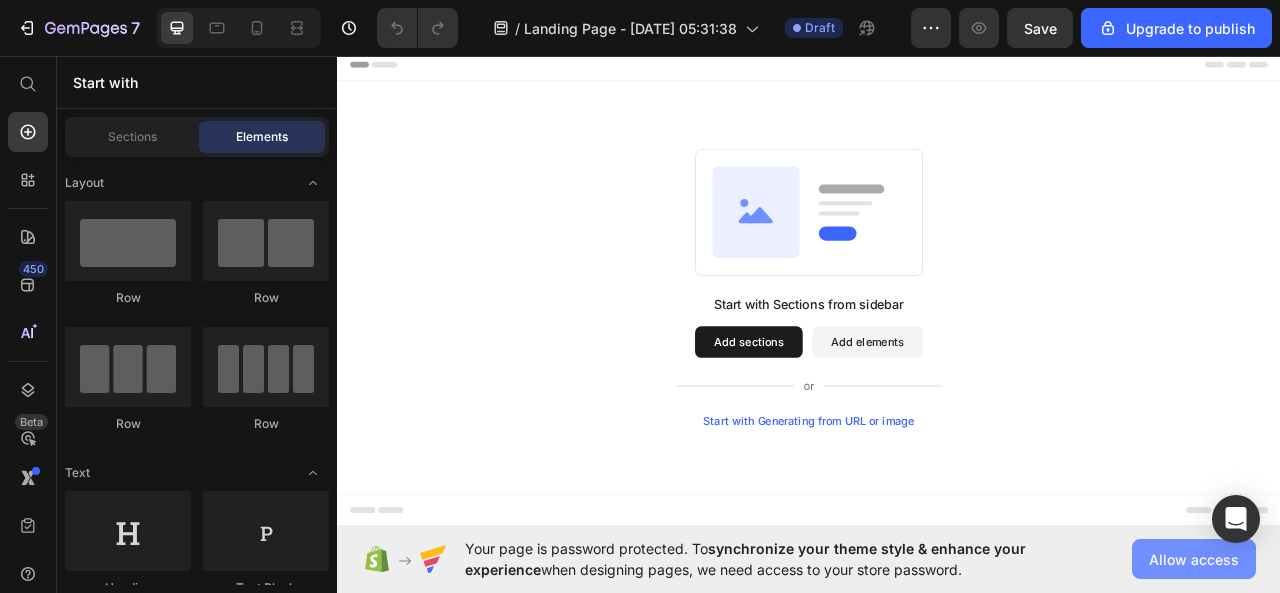 click on "Allow access" at bounding box center (1194, 559) 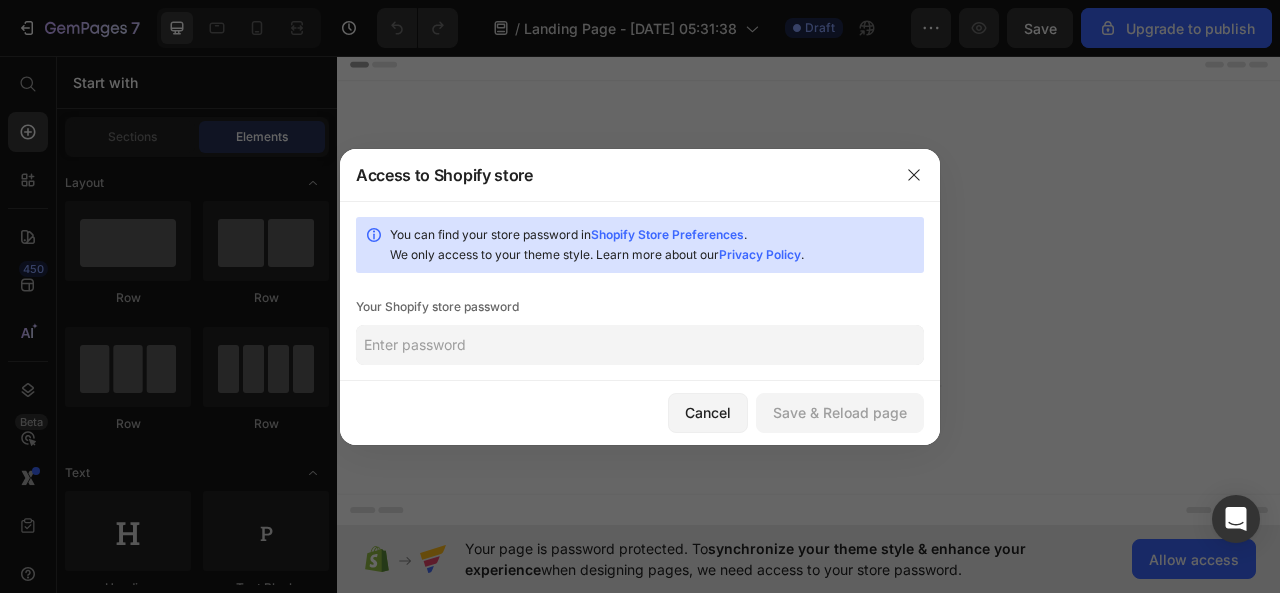 click 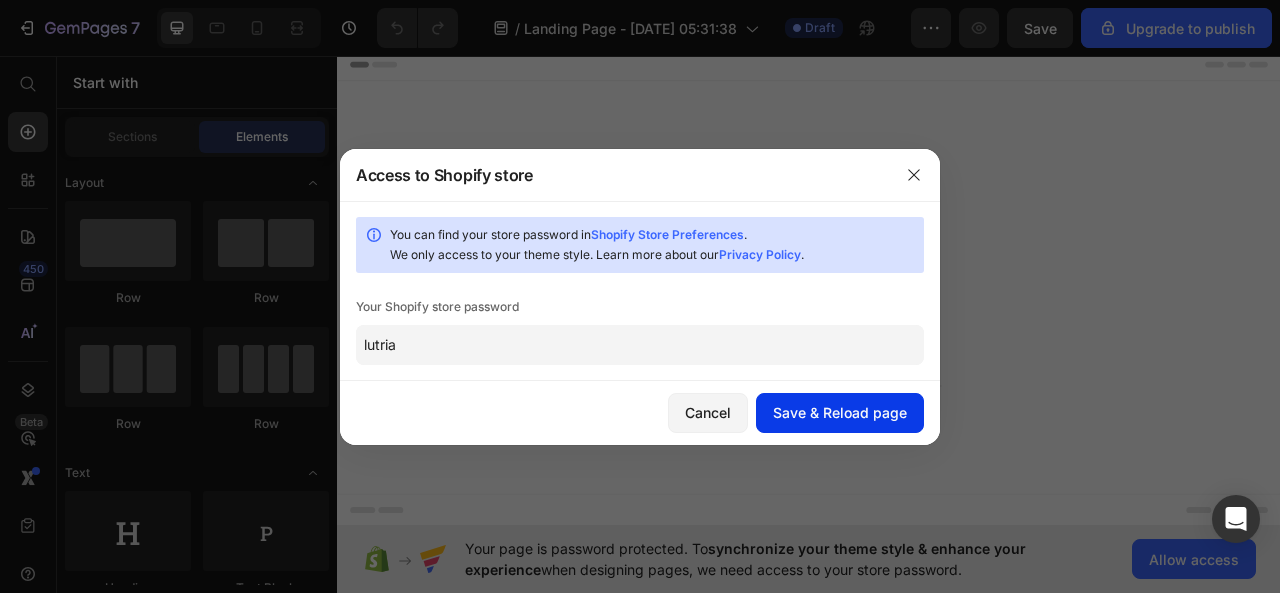 click on "Save & Reload page" at bounding box center [840, 412] 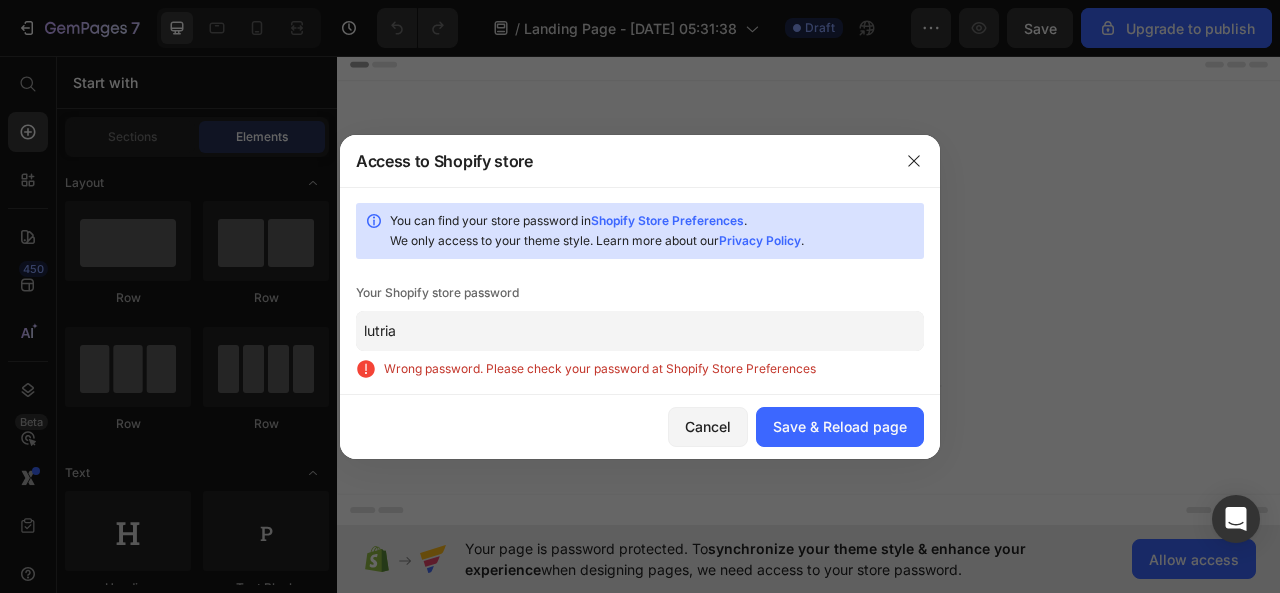 click on "lutria" 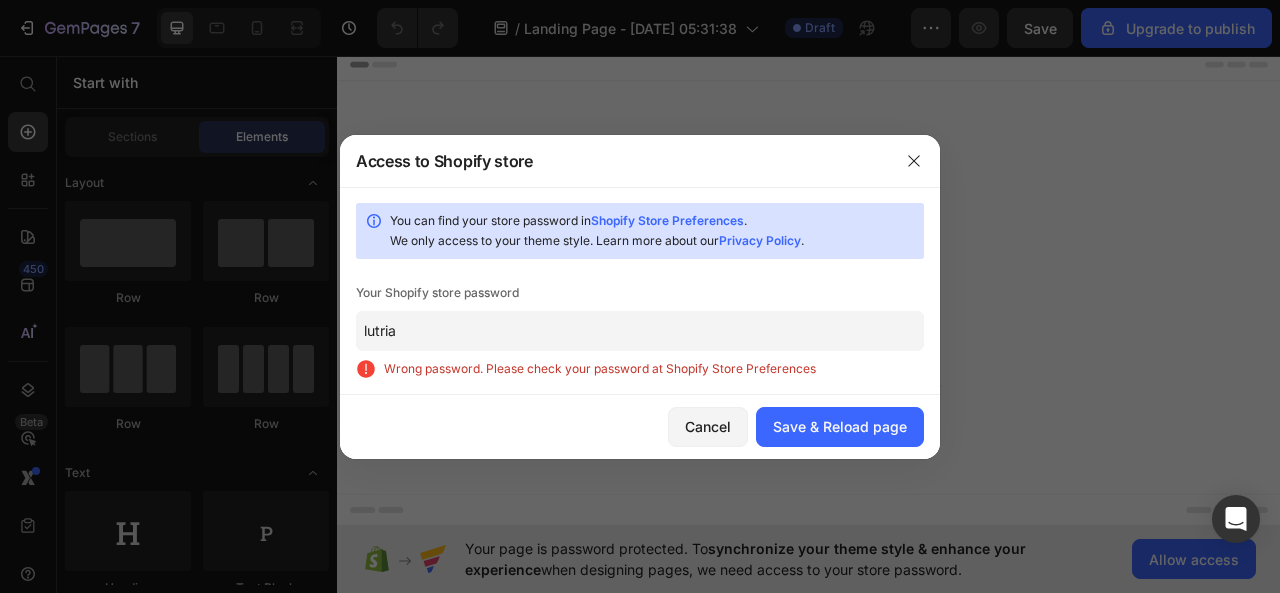 click on "lutria" 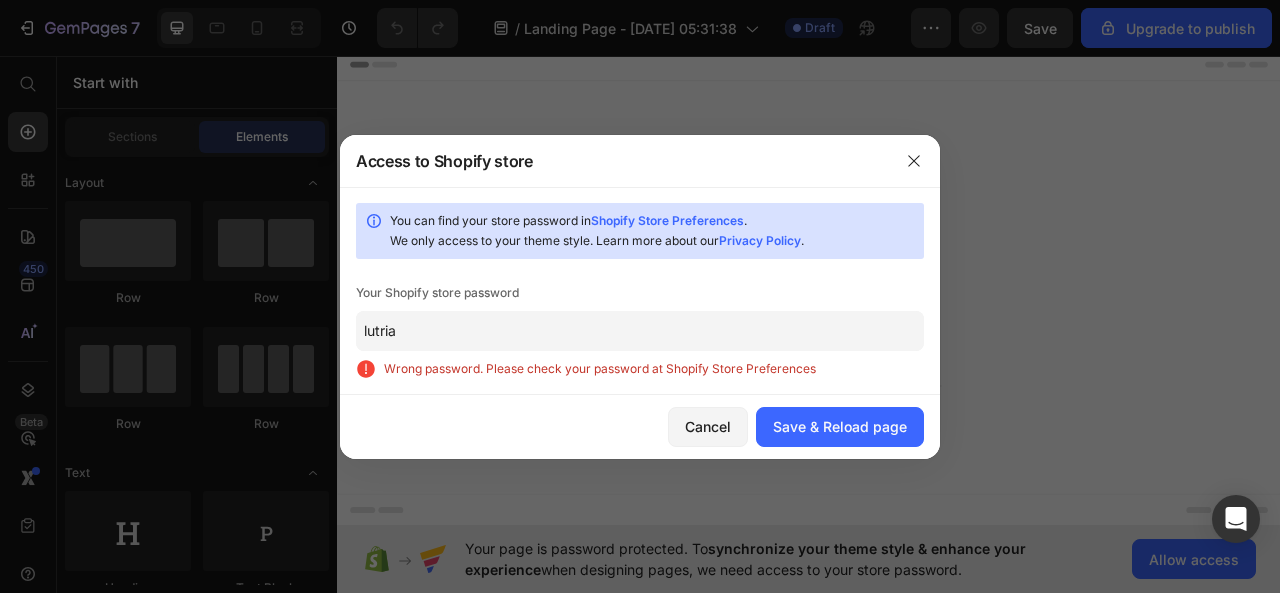 type on "lutri" 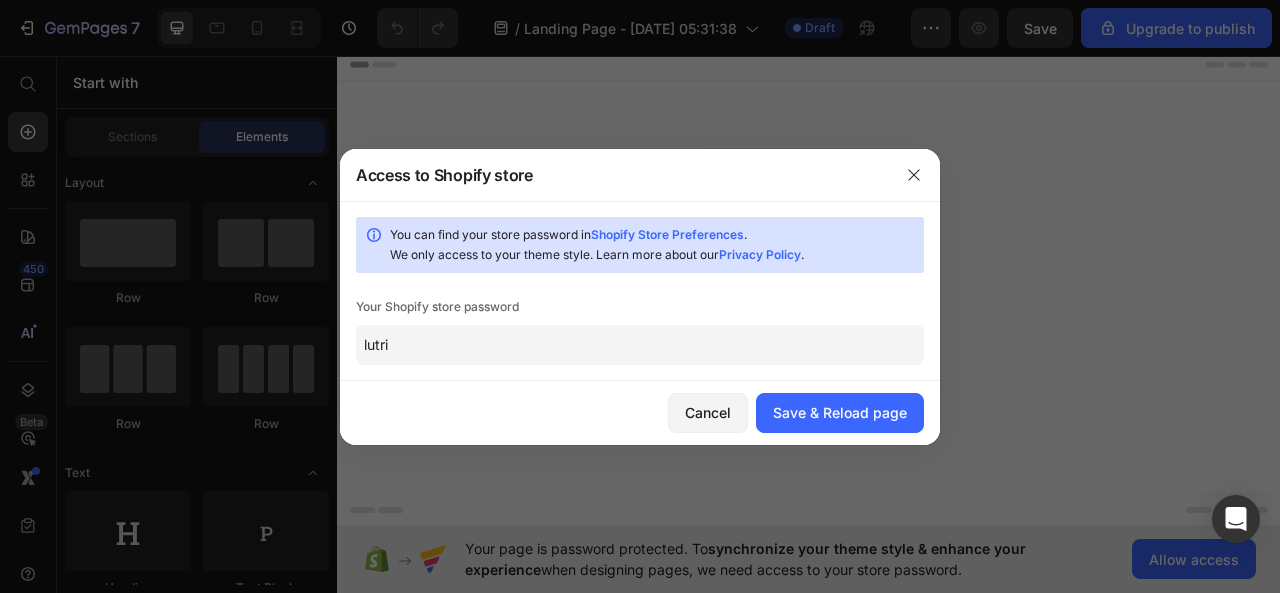 drag, startPoint x: 502, startPoint y: 342, endPoint x: 278, endPoint y: 389, distance: 228.8777 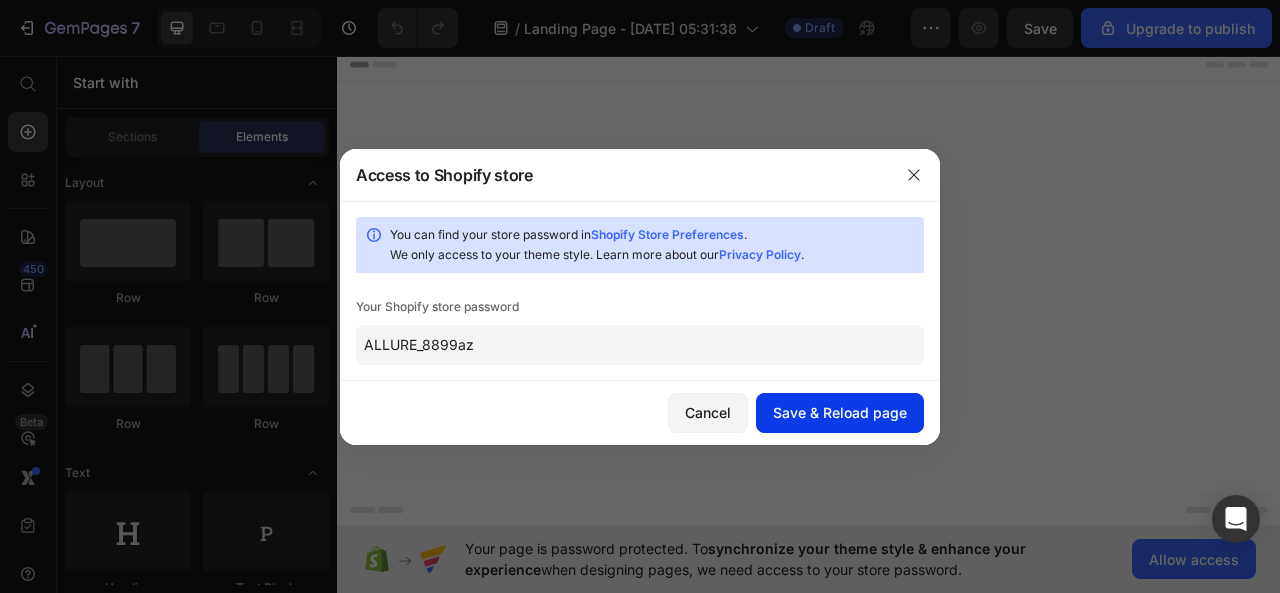type on "ALLURE_8899az" 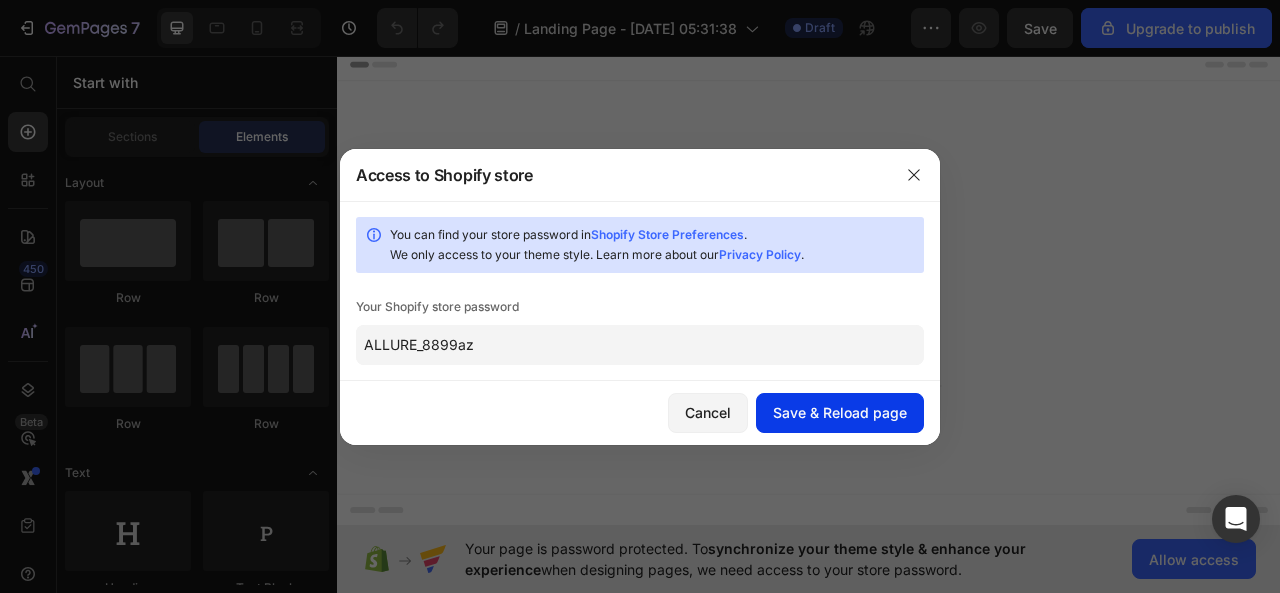 click on "Save & Reload page" at bounding box center (840, 412) 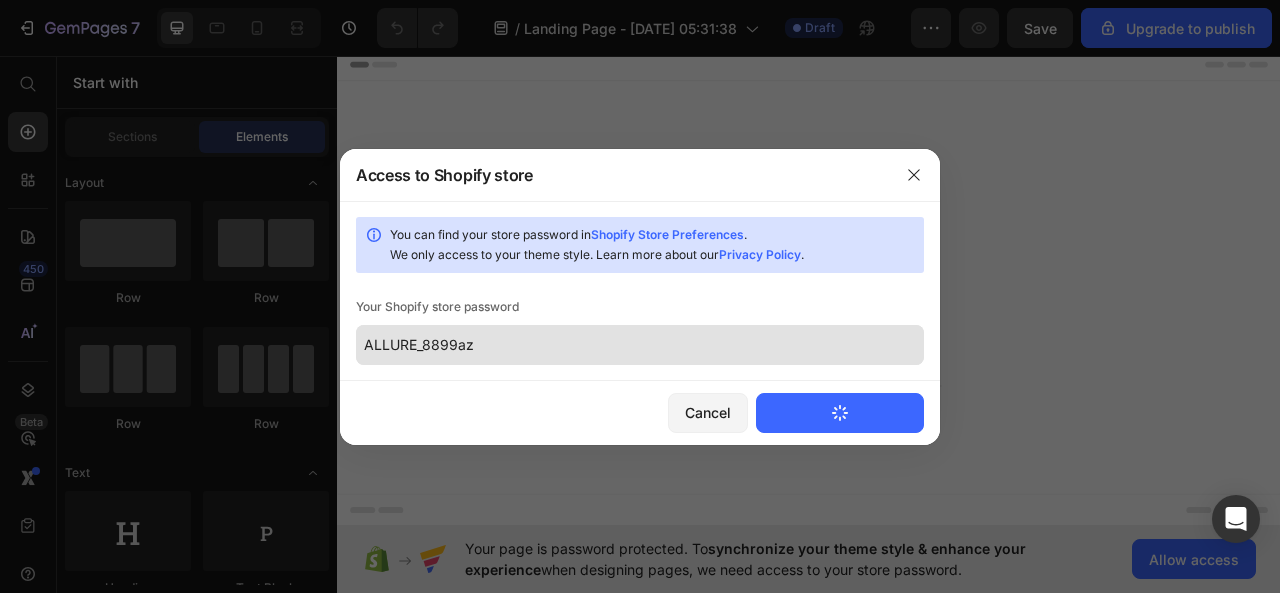type 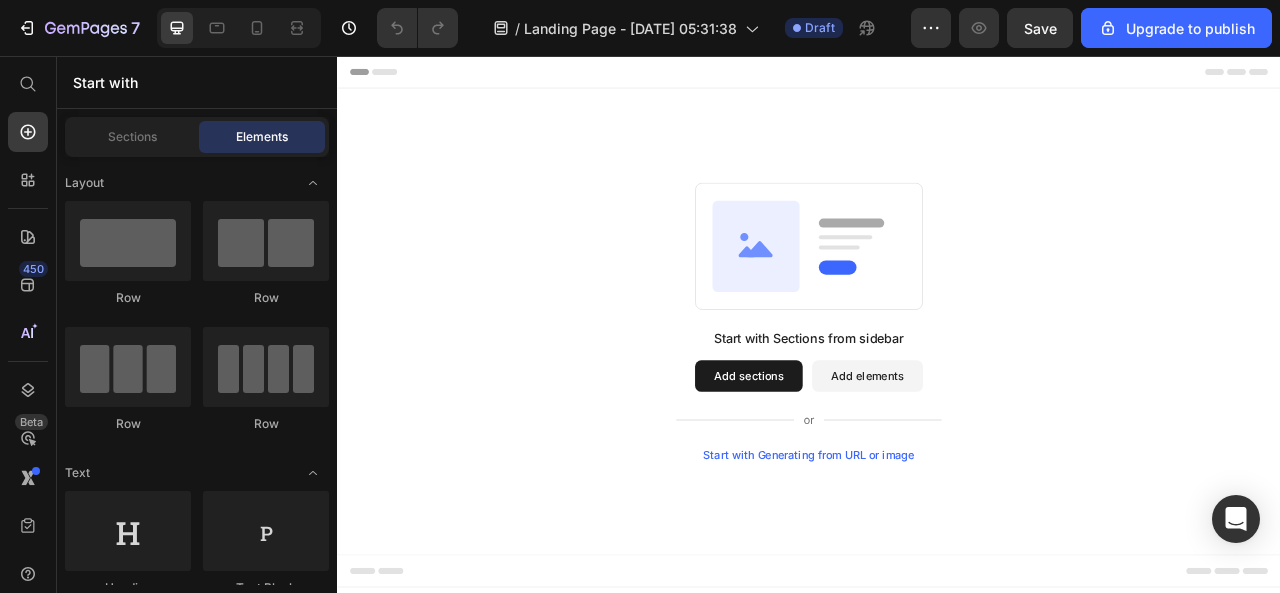 scroll, scrollTop: 0, scrollLeft: 0, axis: both 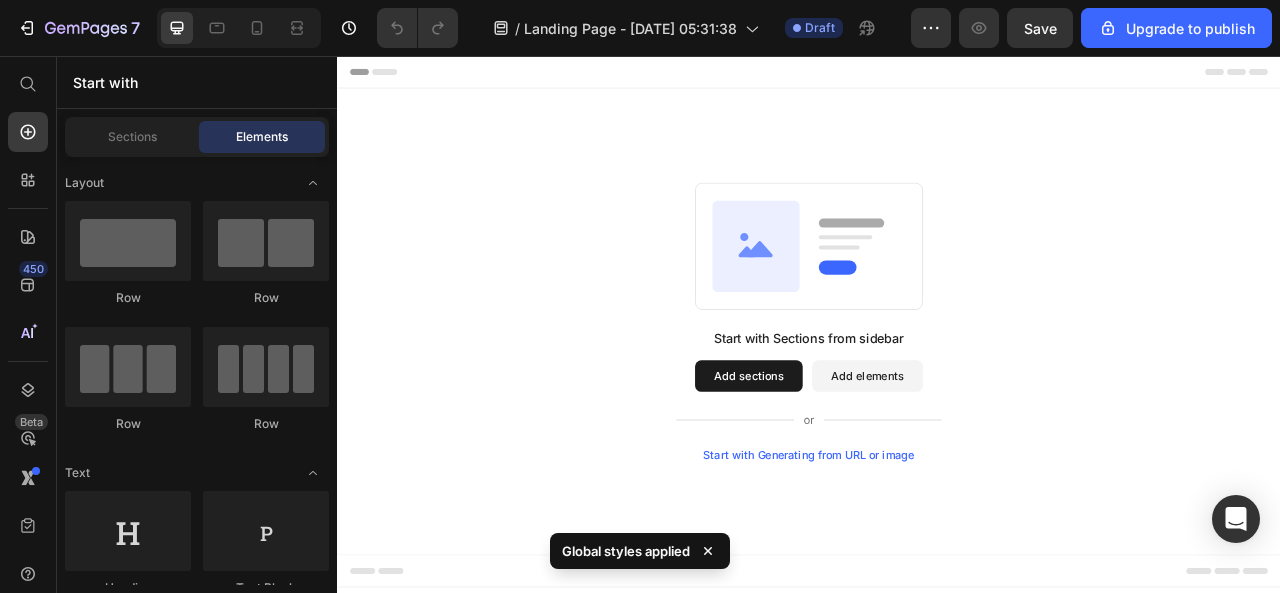 click on "Add sections" at bounding box center [860, 463] 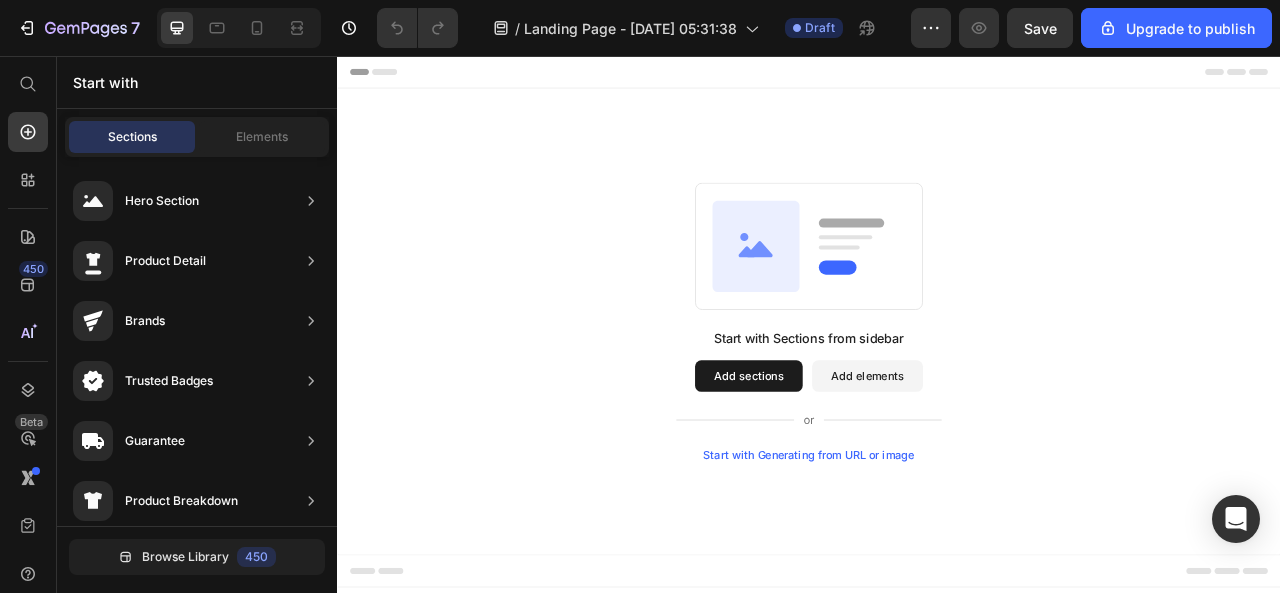 click on "Add sections" at bounding box center [860, 463] 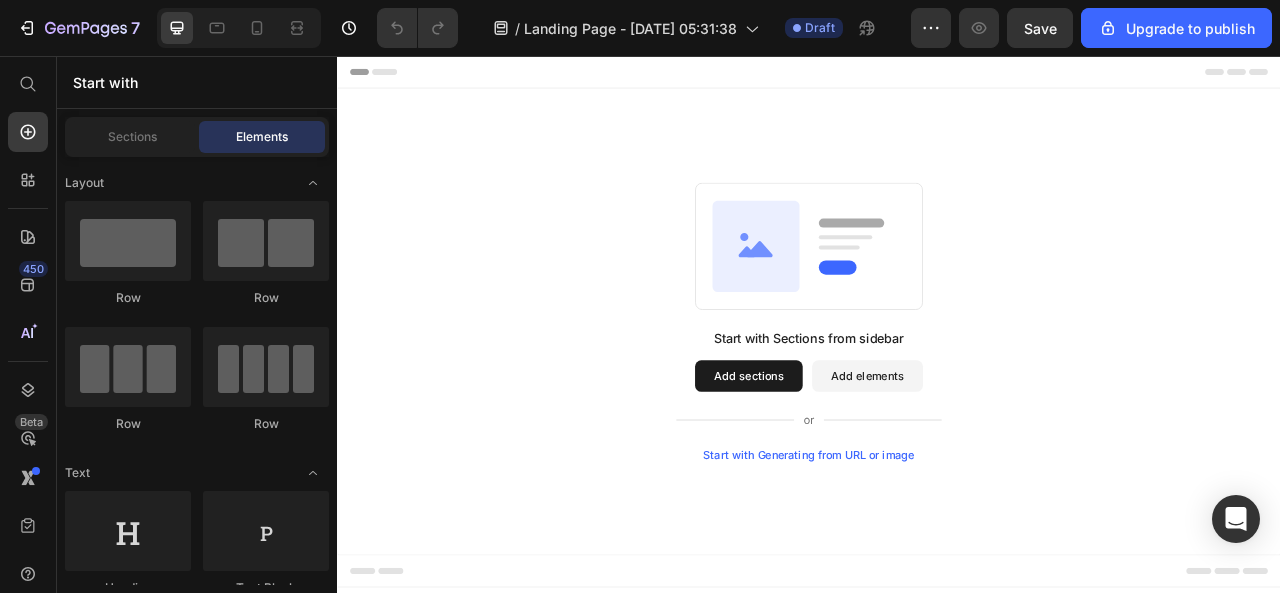 click on "Elements" at bounding box center (262, 137) 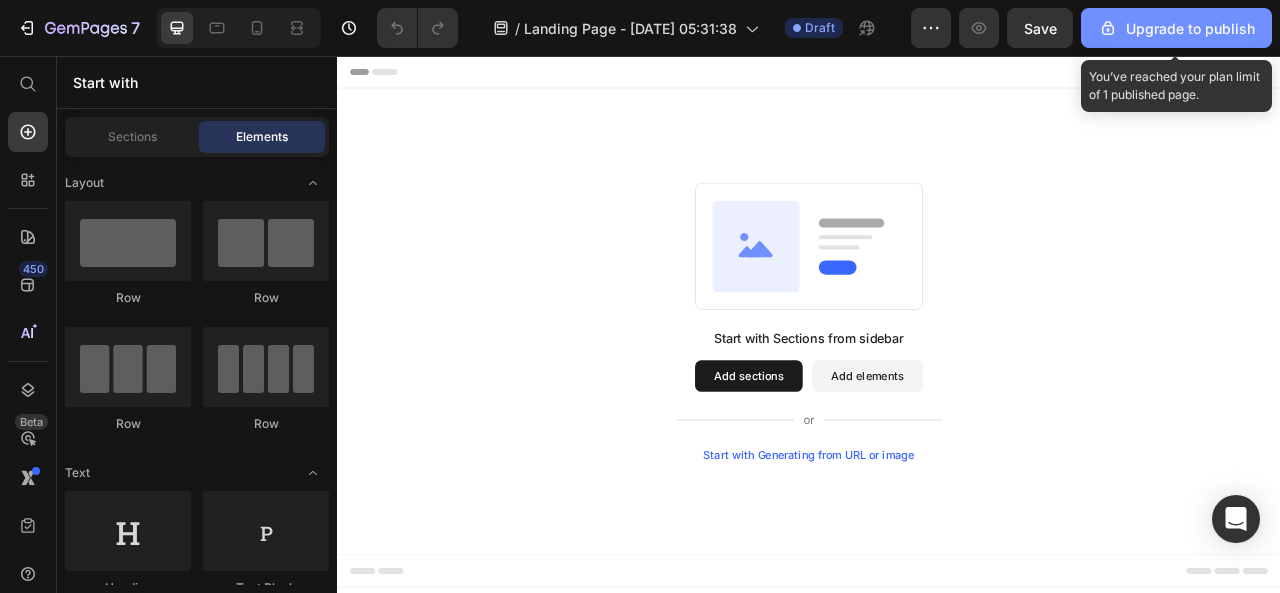 click on "Upgrade to publish" at bounding box center (1176, 28) 